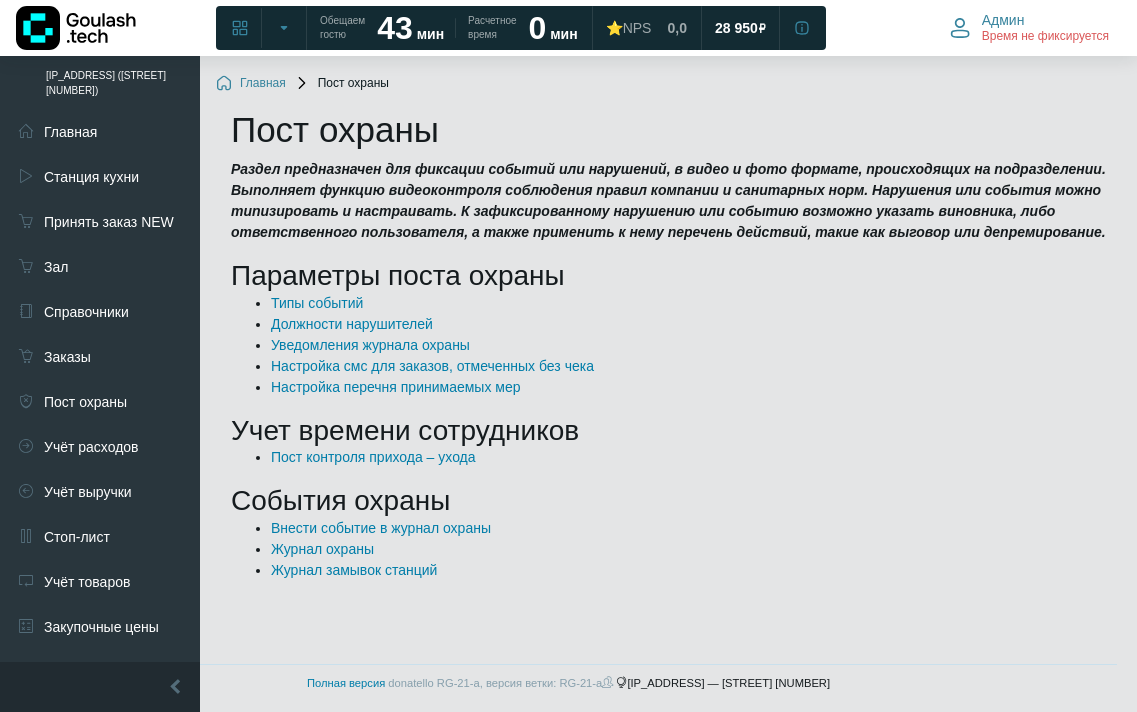 scroll, scrollTop: 0, scrollLeft: 0, axis: both 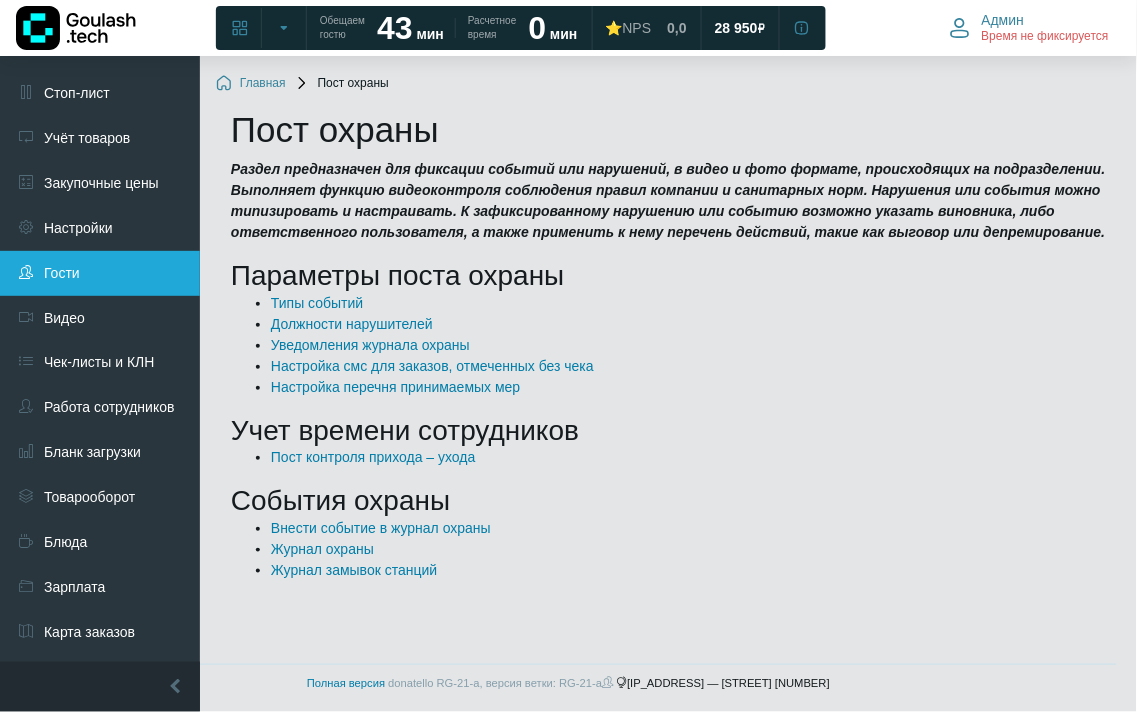 click on "Гости" at bounding box center [100, 273] 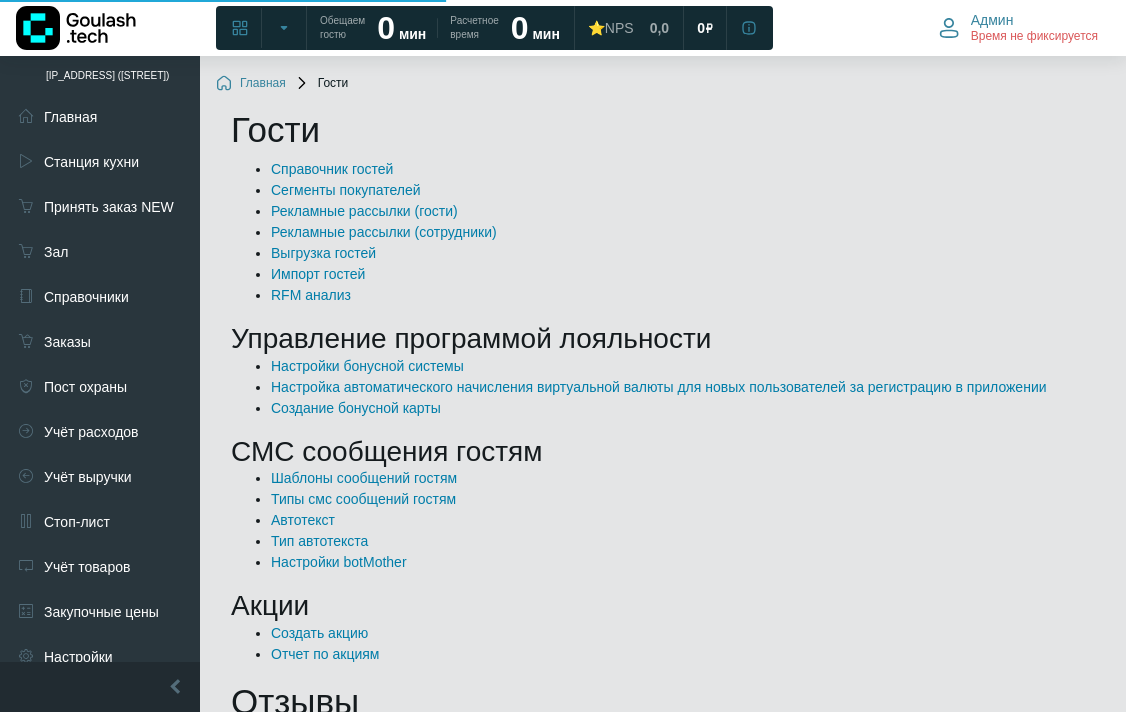scroll, scrollTop: 0, scrollLeft: 0, axis: both 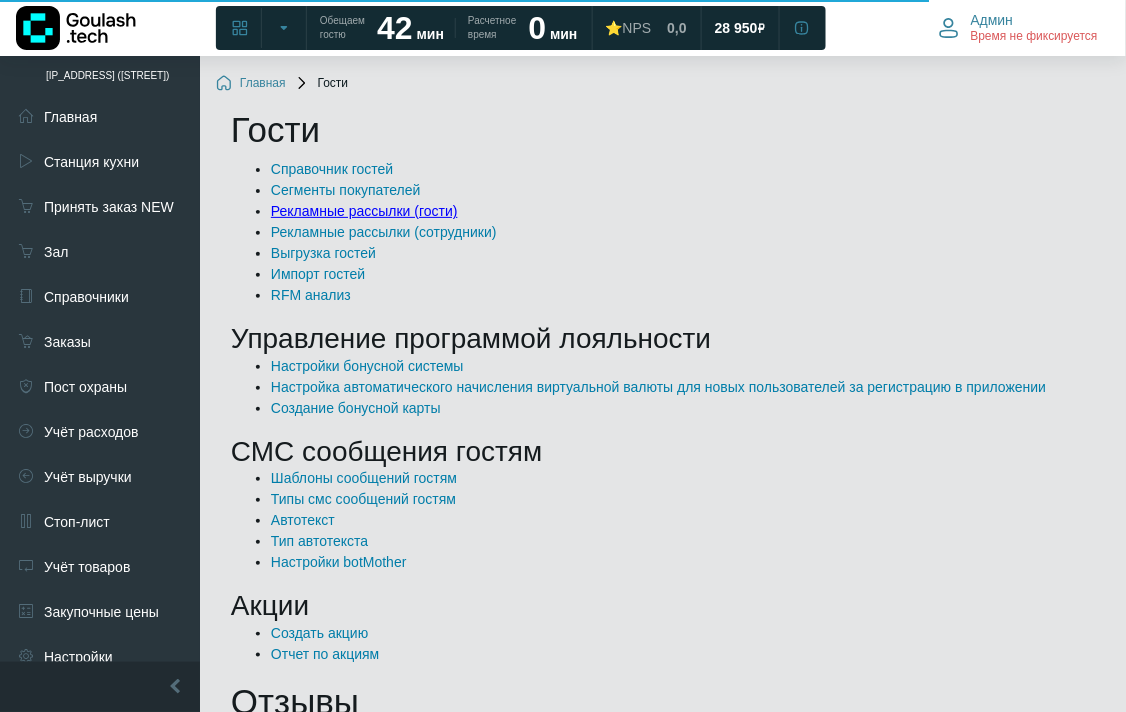 click on "Рекламные рассылки (гости)" at bounding box center (364, 211) 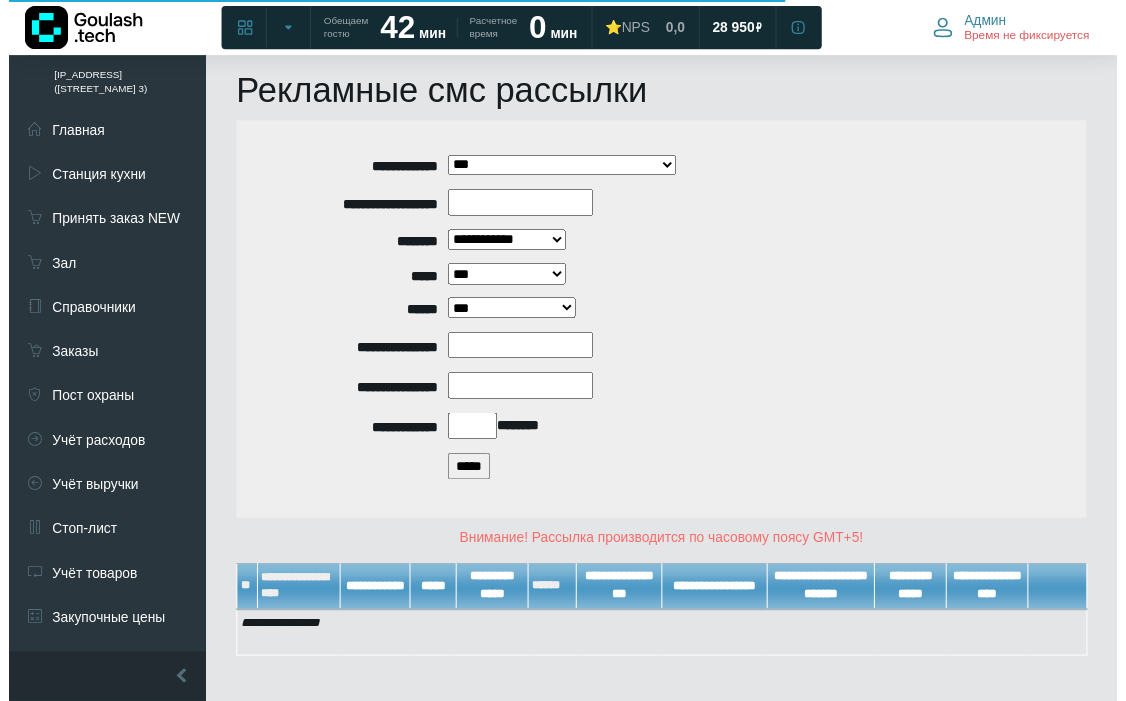 scroll, scrollTop: 160, scrollLeft: 0, axis: vertical 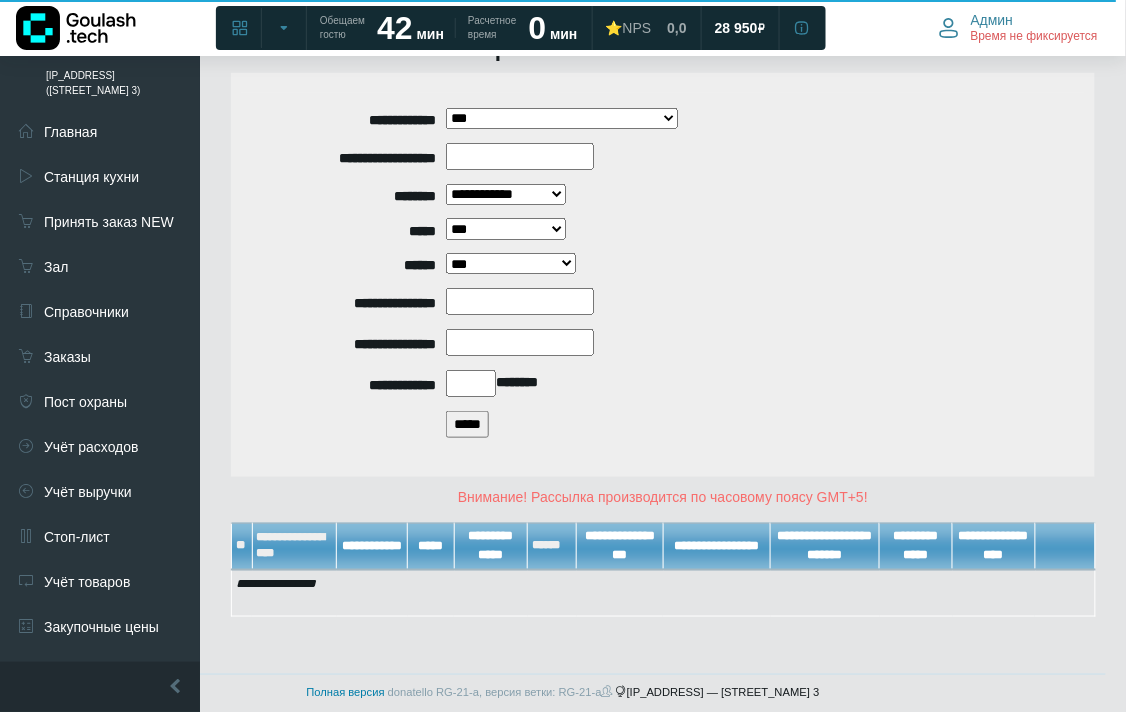 click on "*****" at bounding box center (467, 424) 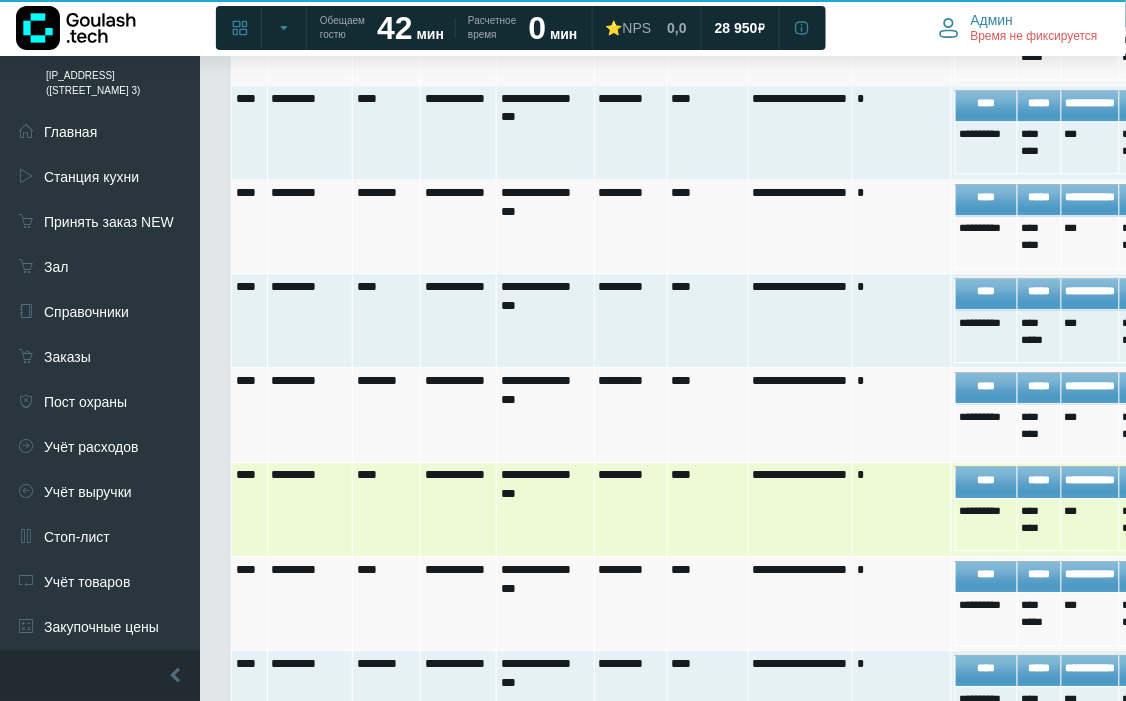 scroll, scrollTop: 1382, scrollLeft: 0, axis: vertical 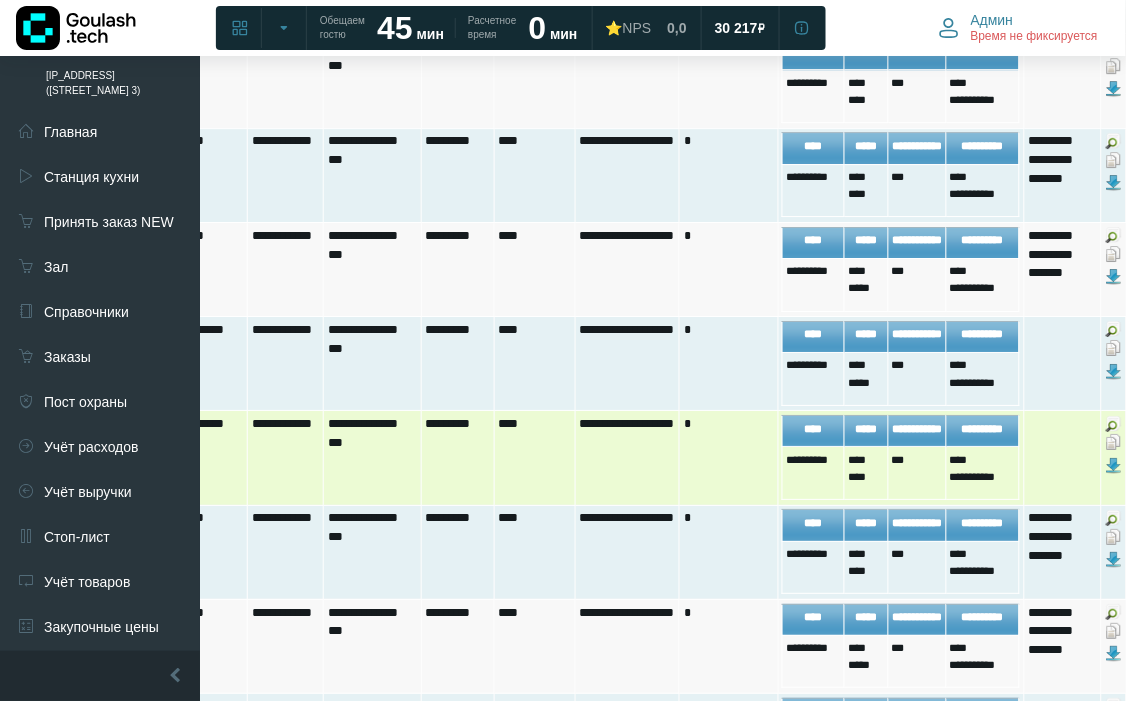 click at bounding box center [1114, 442] 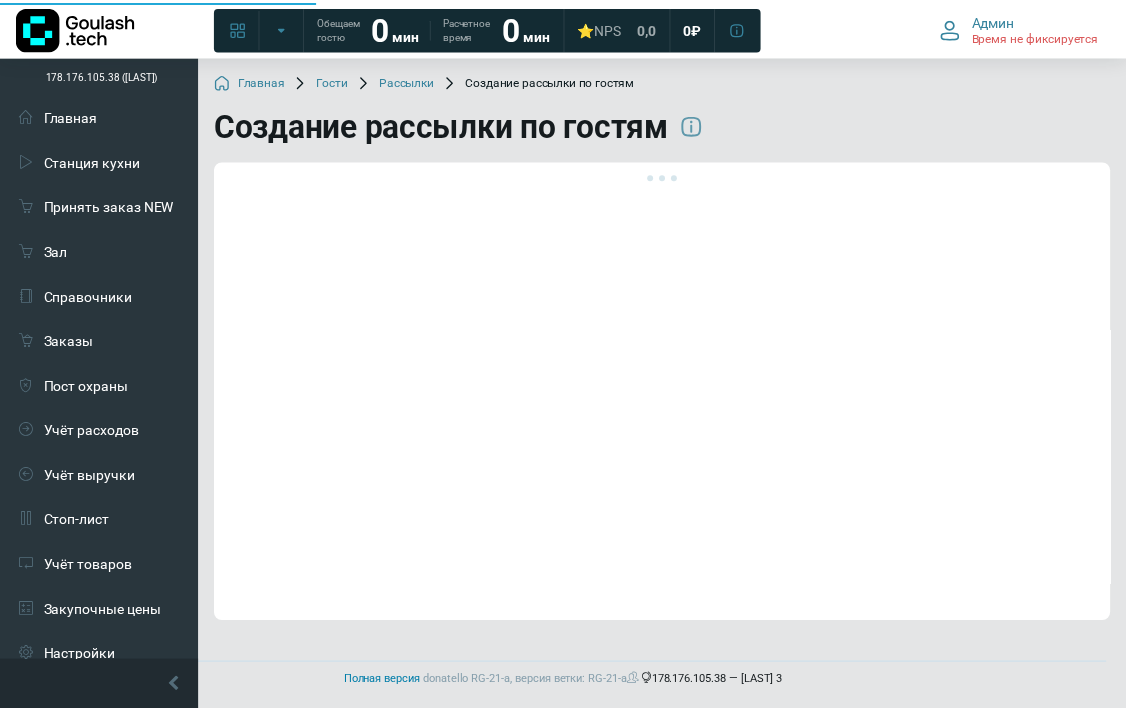 scroll, scrollTop: 0, scrollLeft: 0, axis: both 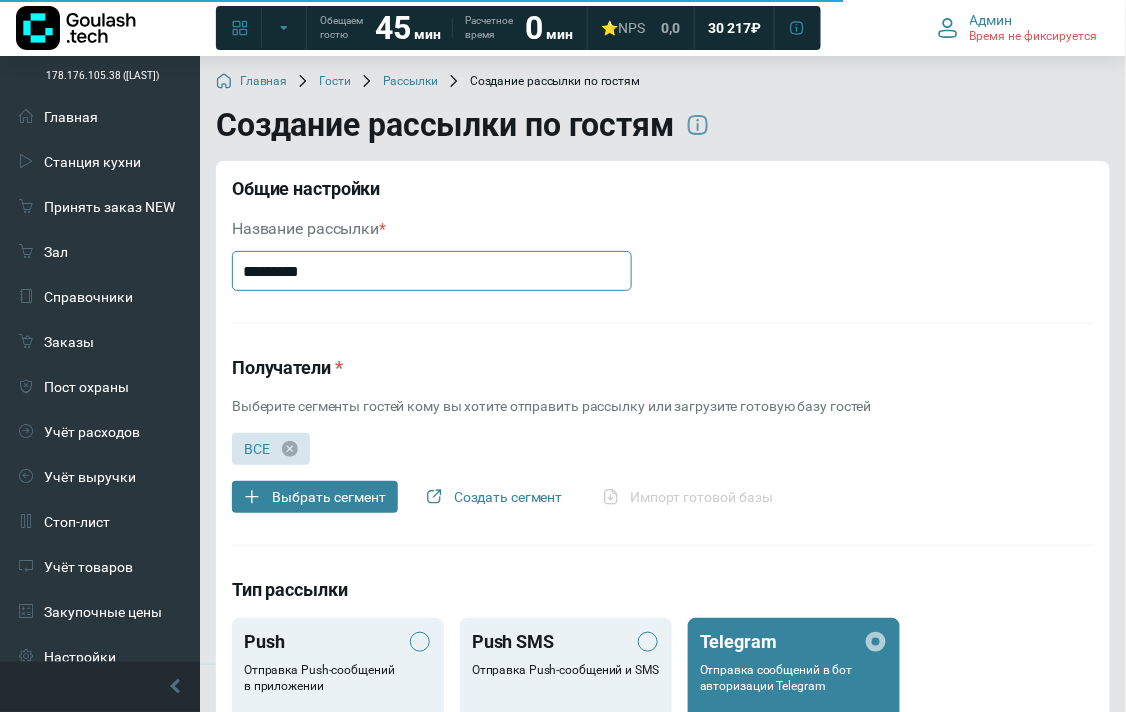 click on "Push Отправка Push-сообщений в приложении Бесплатно Push SMS Отправка Push-сообщений и SMS Платно Telegram Отправка сообщений в бот авторизации Telegram Бесплатно SMS Отправка через сервис SMS сообщений Платно Telegram — Push Отправка сообщений в бот Telegram, затем Push Платно Push — Telegram Отправка Push сообщений, затем в бот Telegram Платно Revvy — WhatsApp Отправка рассылки через бот авторизации через сторонний сервис Платно BotMother Отправка сообщений в чат-бот VK и Telegram через сторонний сервис Платно" at bounding box center [663, 874] 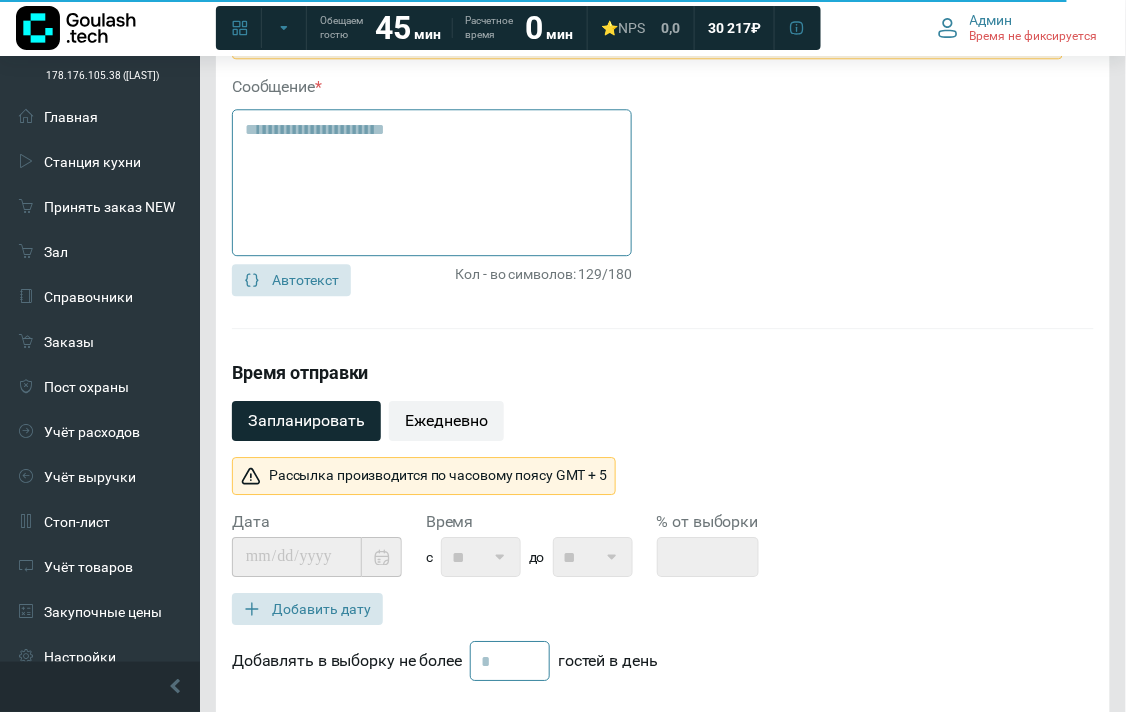 scroll, scrollTop: 792, scrollLeft: 0, axis: vertical 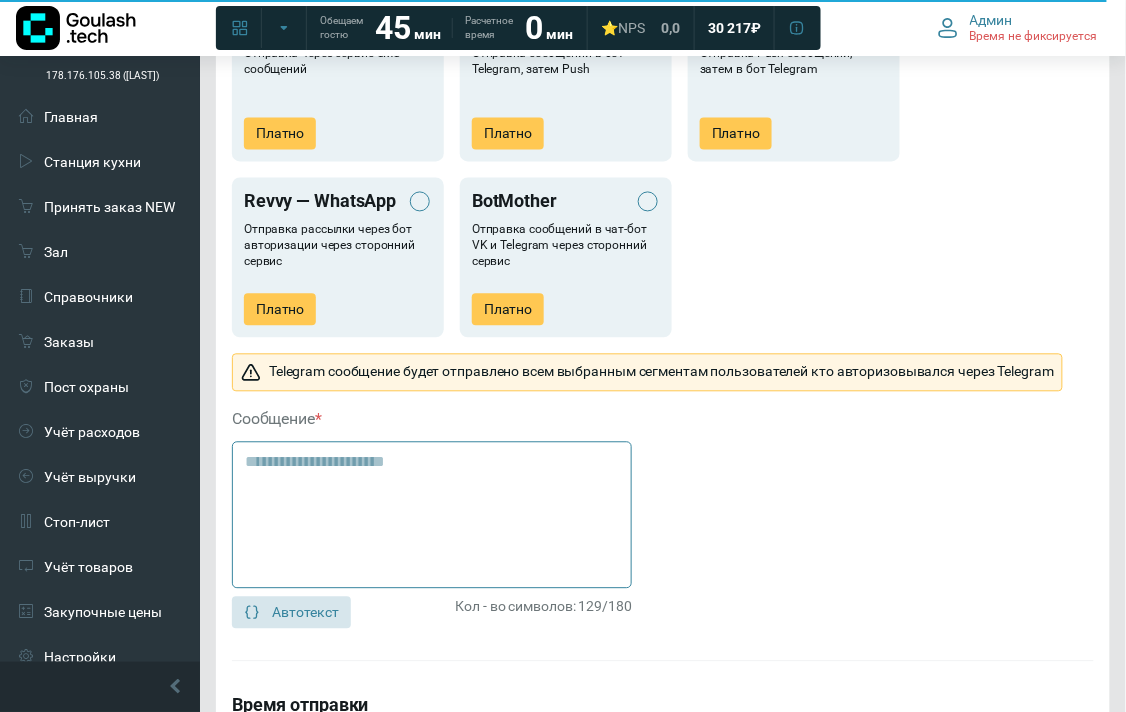click 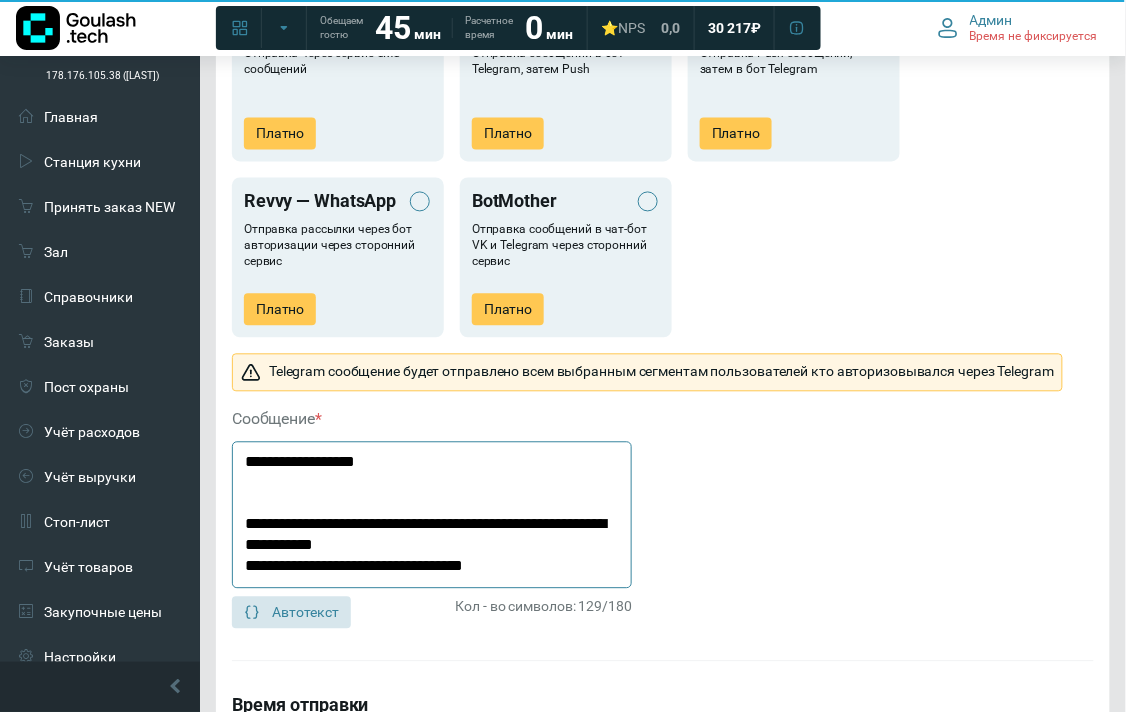 drag, startPoint x: 648, startPoint y: 626, endPoint x: 517, endPoint y: 602, distance: 133.18033 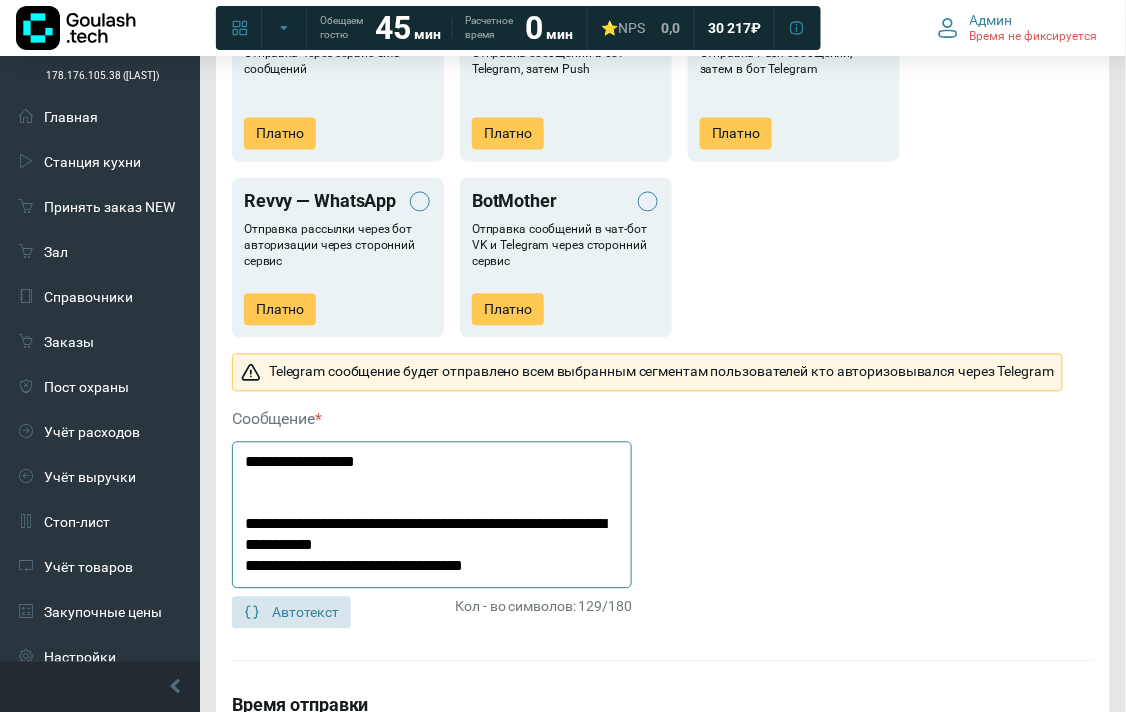 click on "**********" 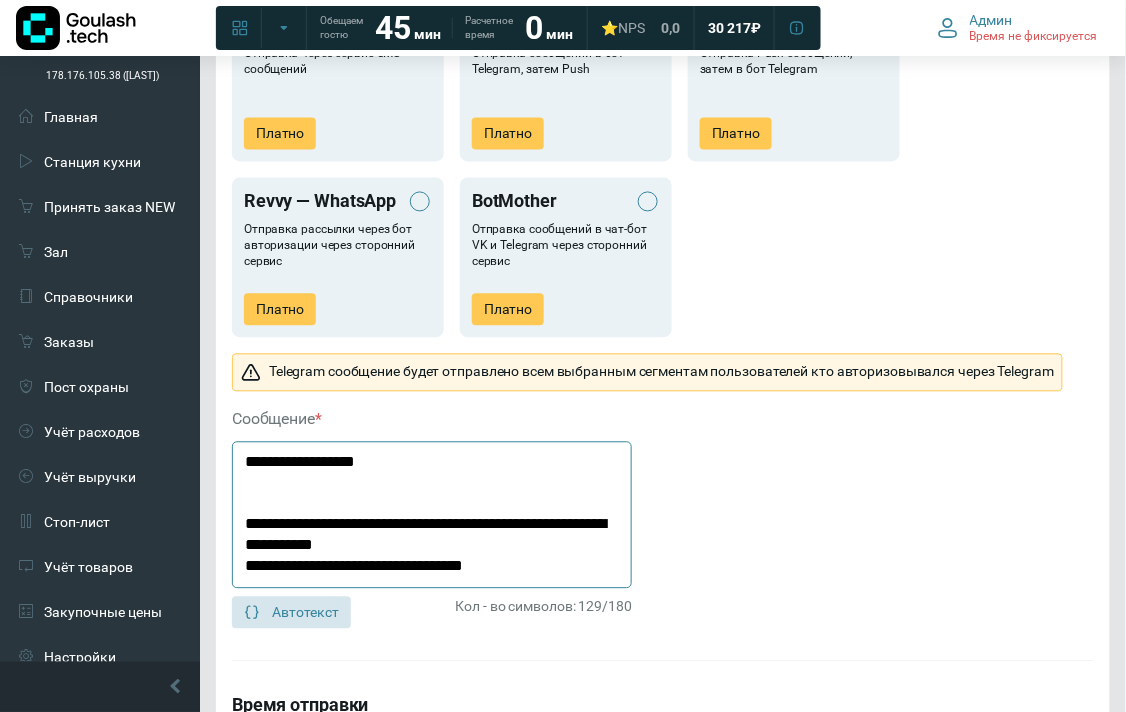 scroll, scrollTop: 1236, scrollLeft: 0, axis: vertical 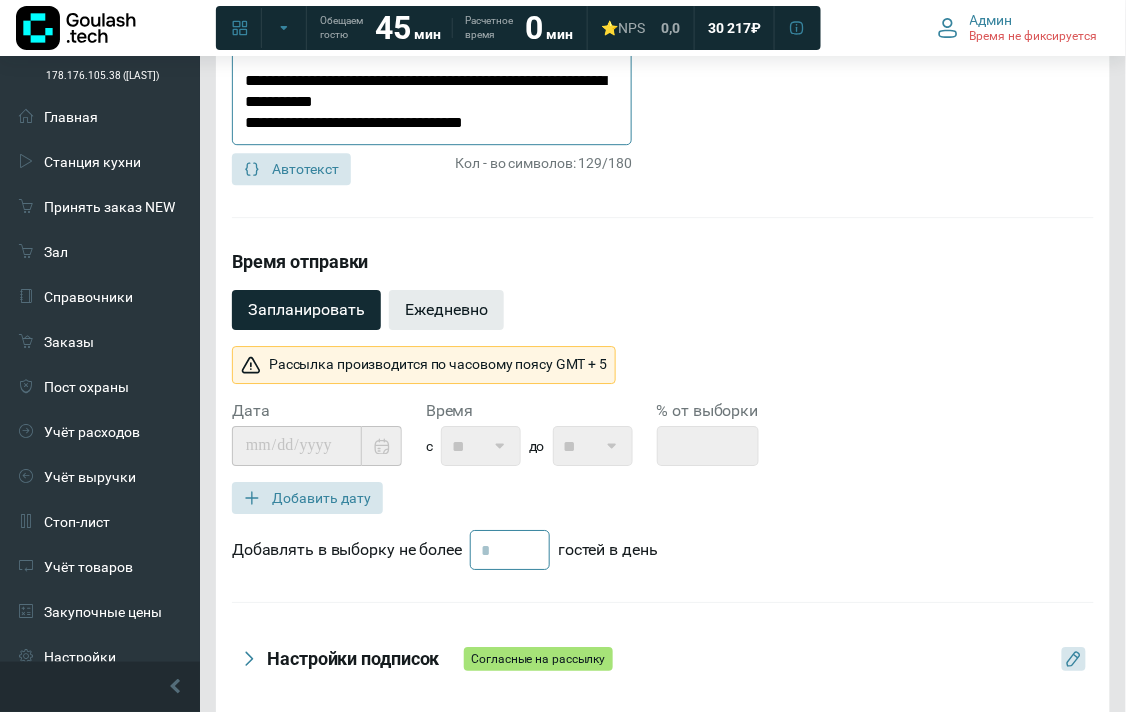 type on "**********" 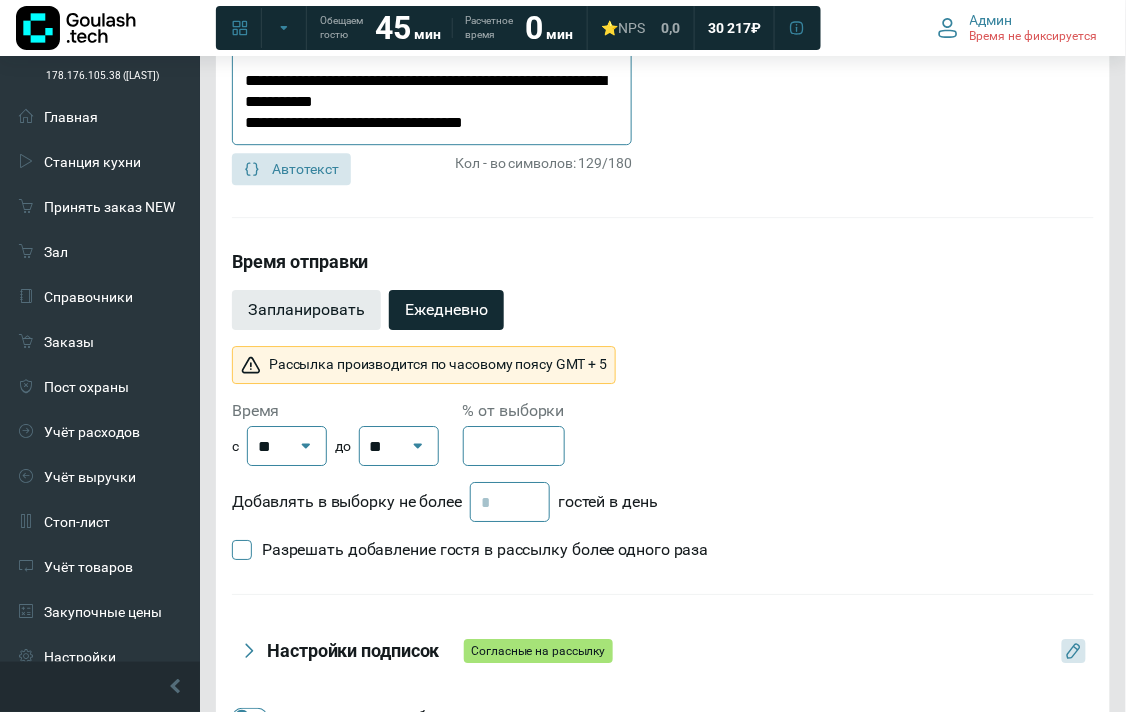 drag, startPoint x: 282, startPoint y: 304, endPoint x: 281, endPoint y: 291, distance: 13.038404 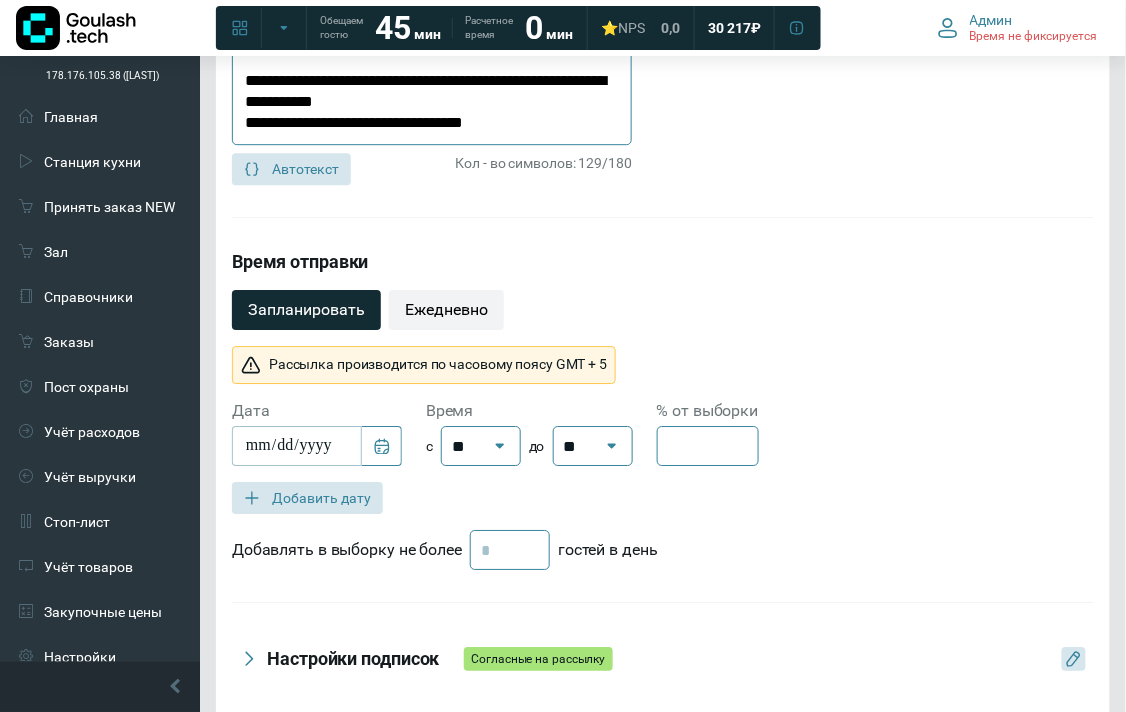scroll, scrollTop: 1347, scrollLeft: 0, axis: vertical 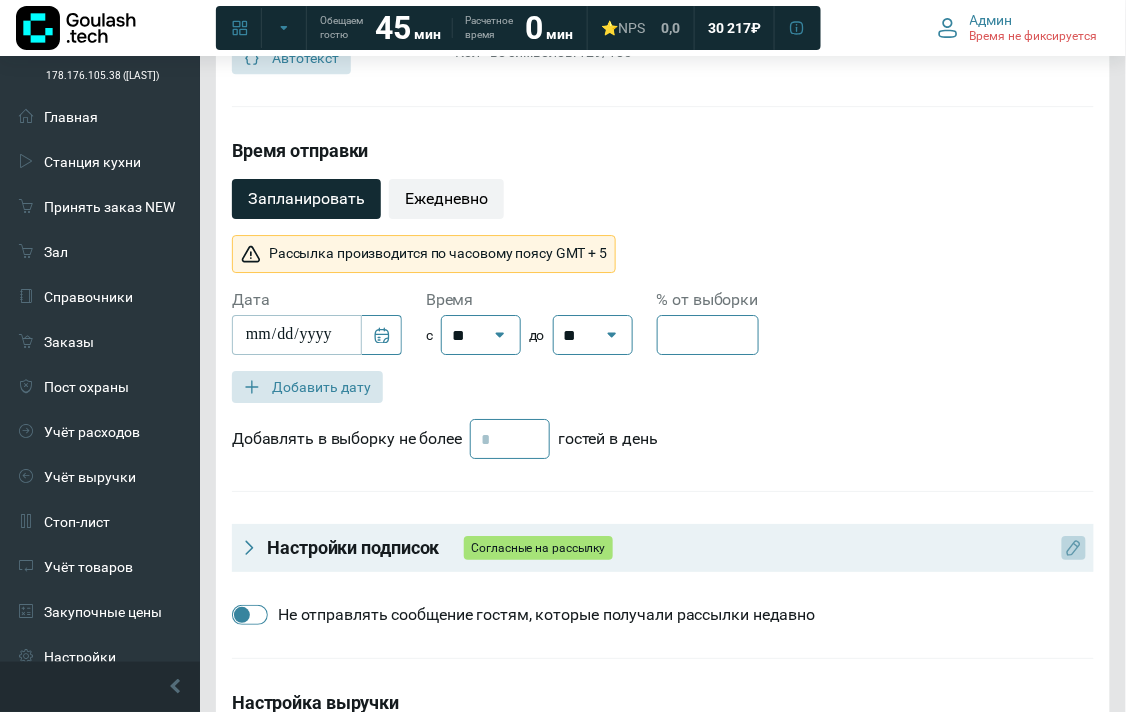click 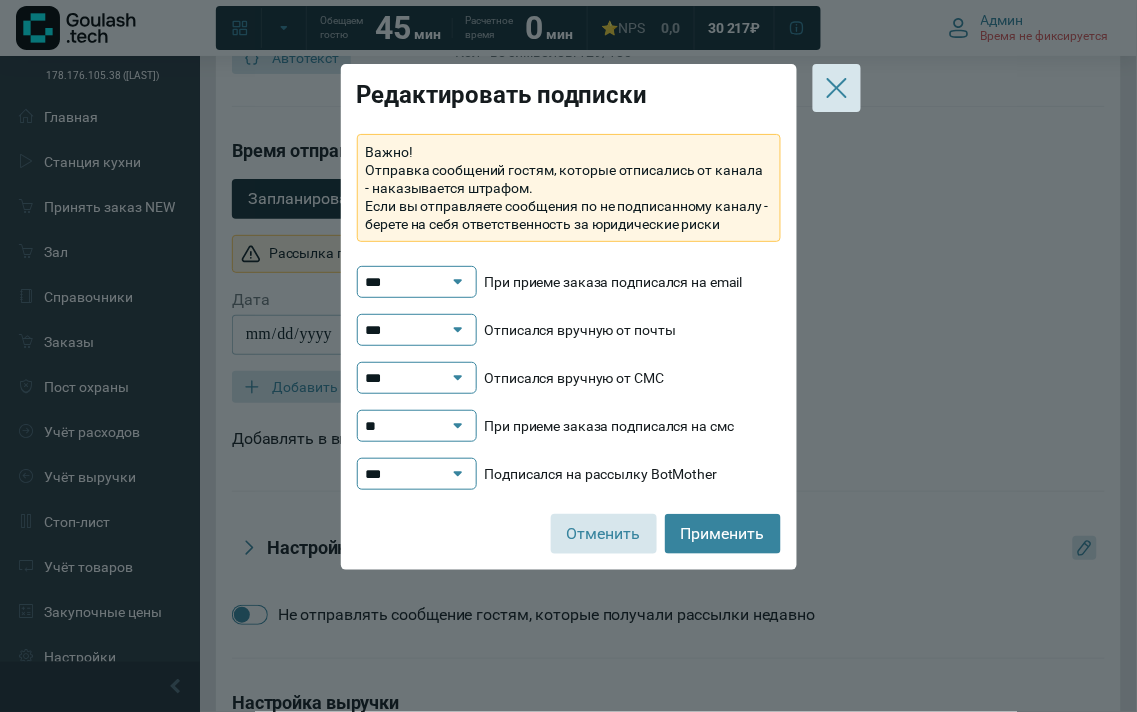 click on "**" at bounding box center (407, 426) 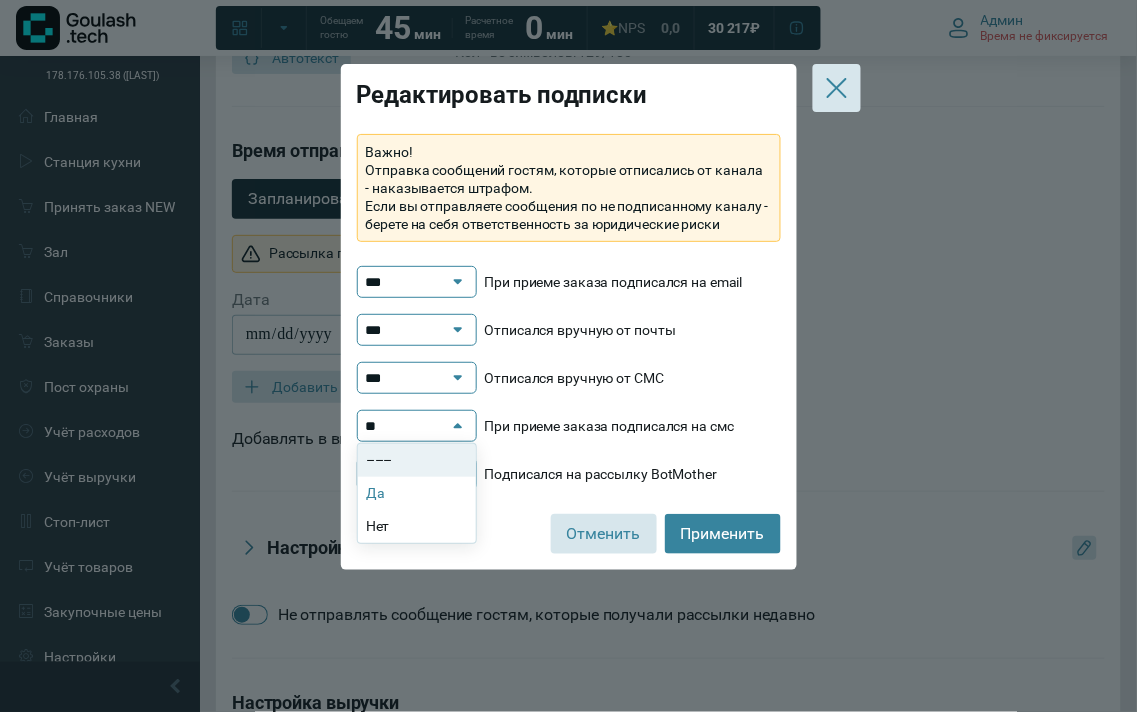 click on "Да" 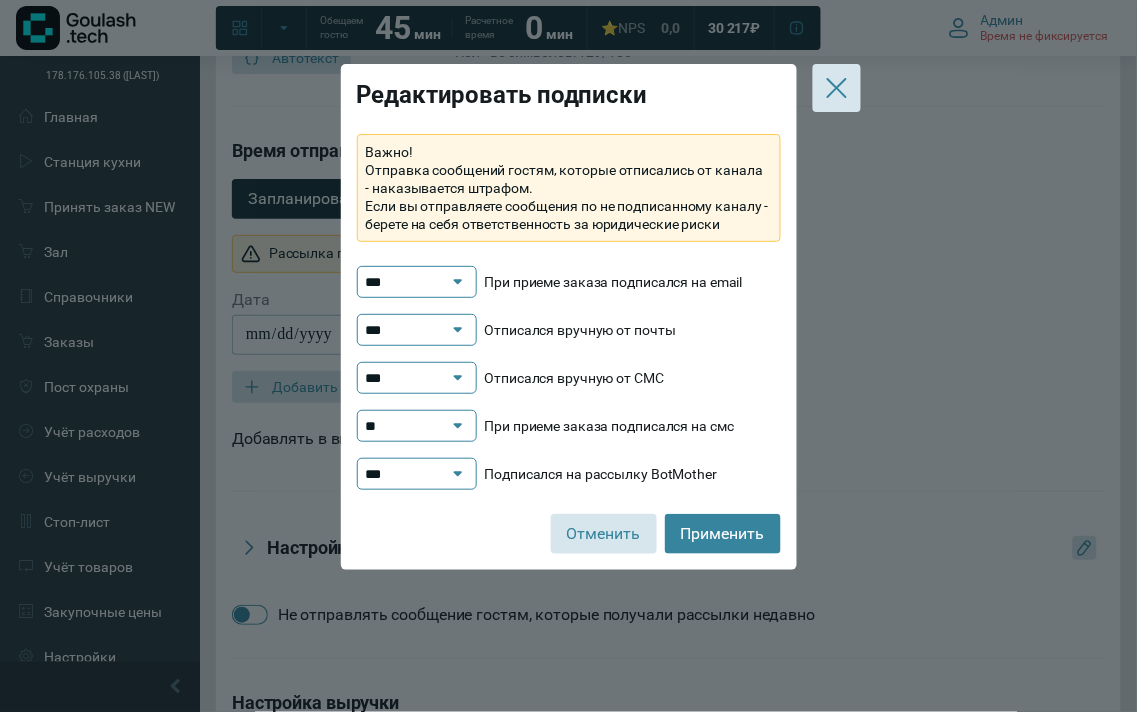 click on "**" at bounding box center [407, 426] 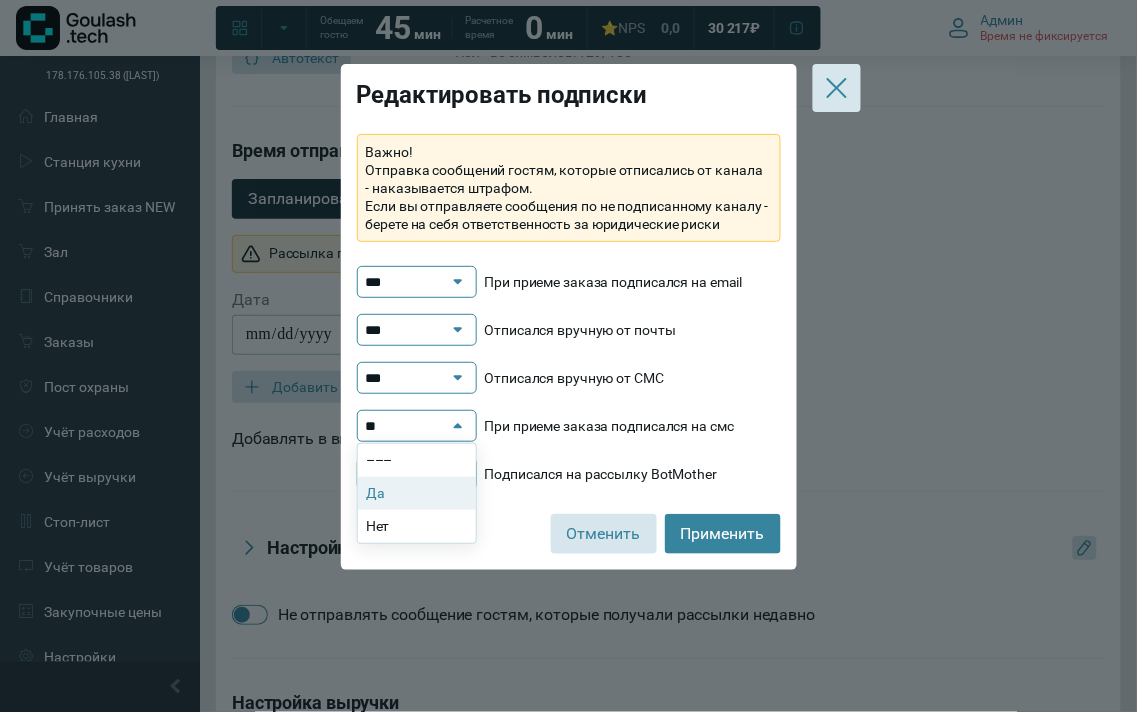 click on "Да" 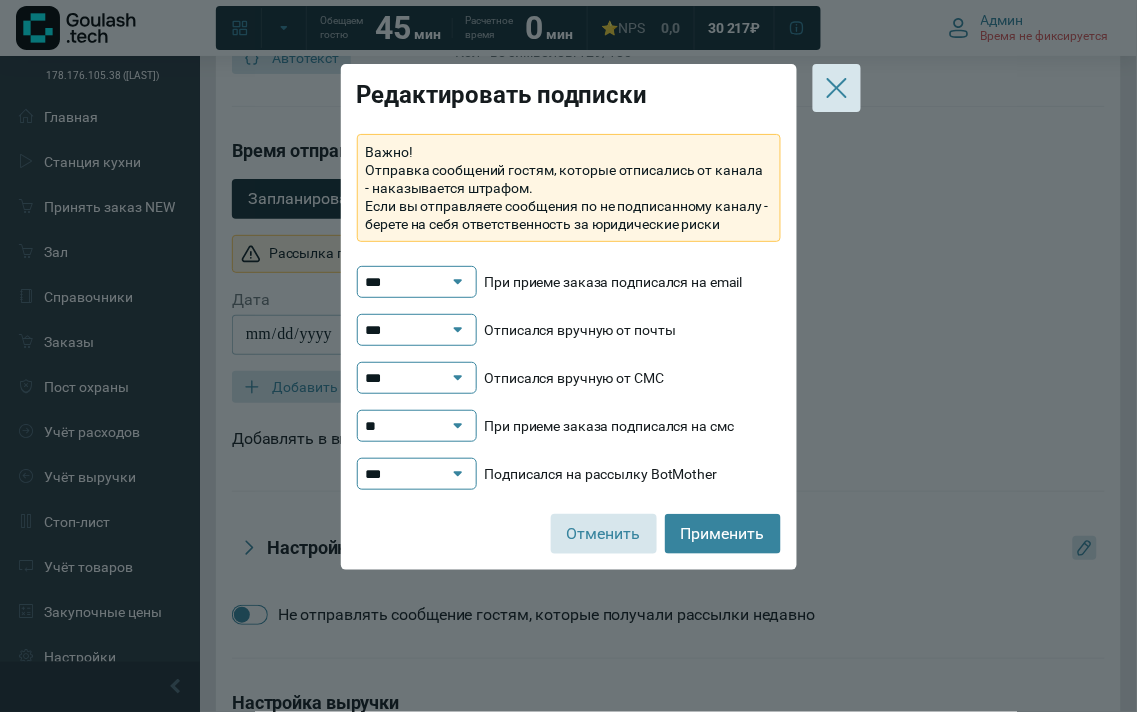 click on "**" at bounding box center (417, 426) 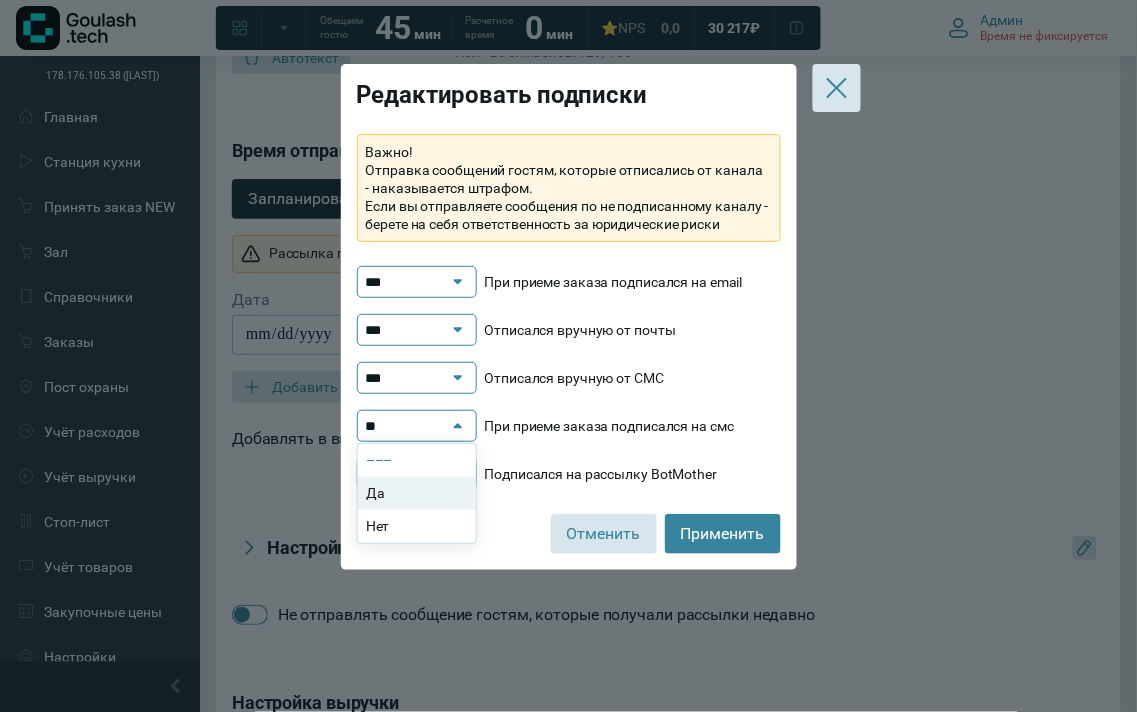 click on "–––" 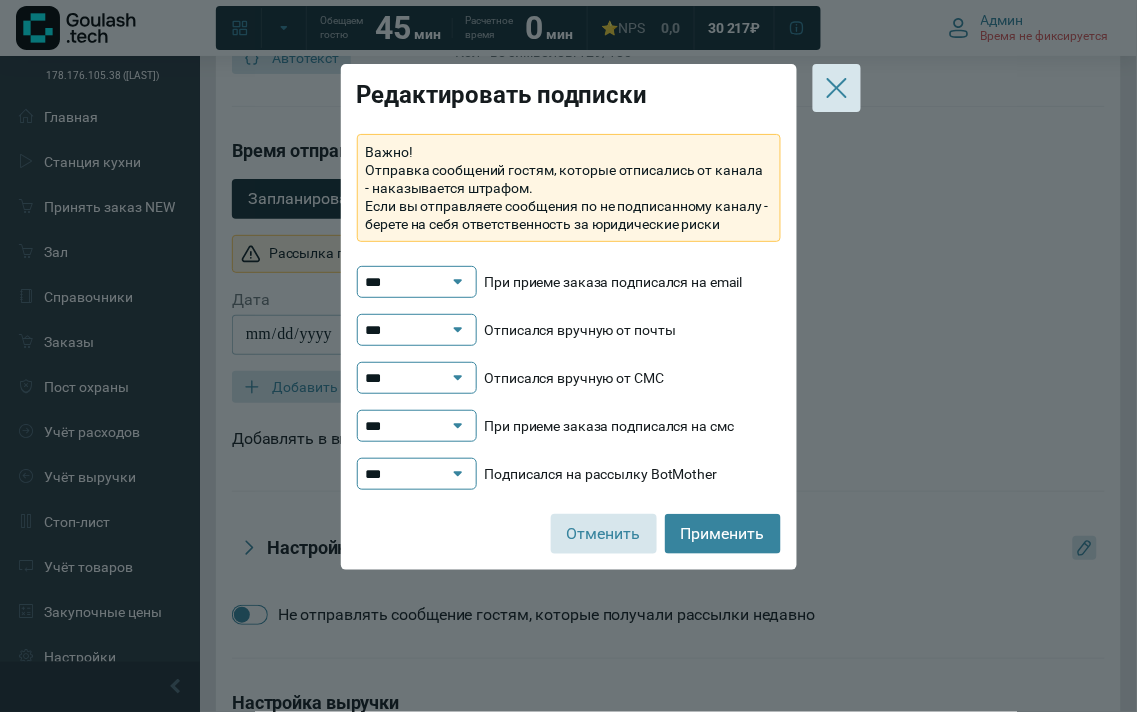 click on "***" at bounding box center [407, 378] 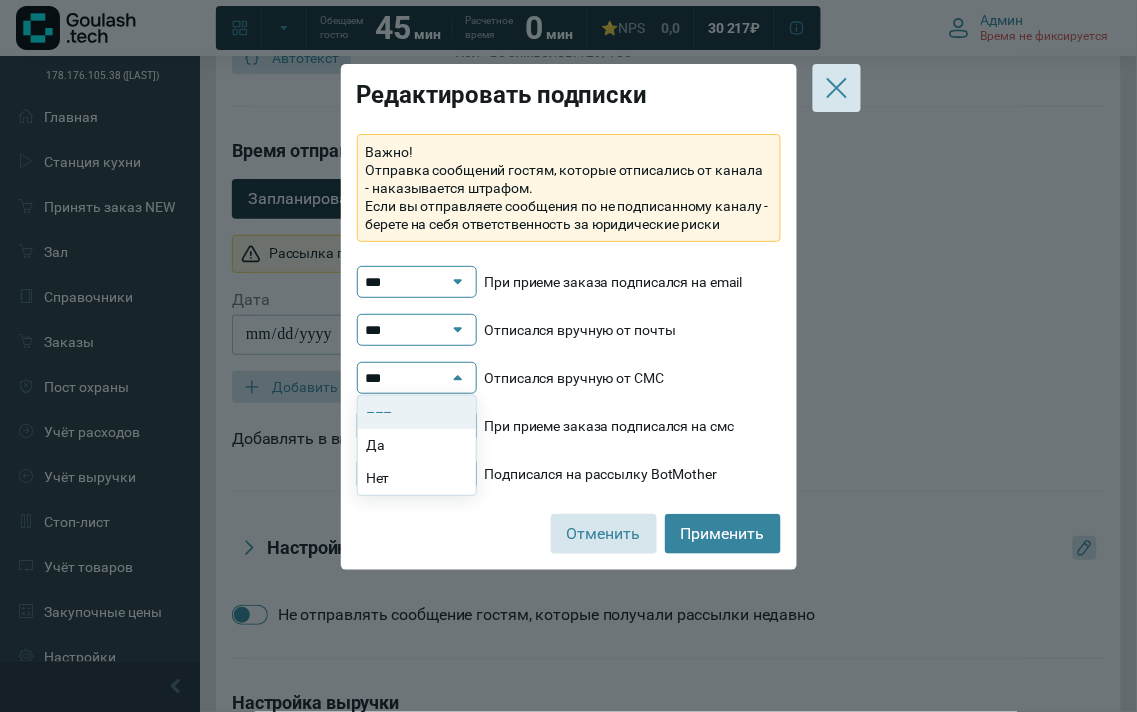 click on "–––" 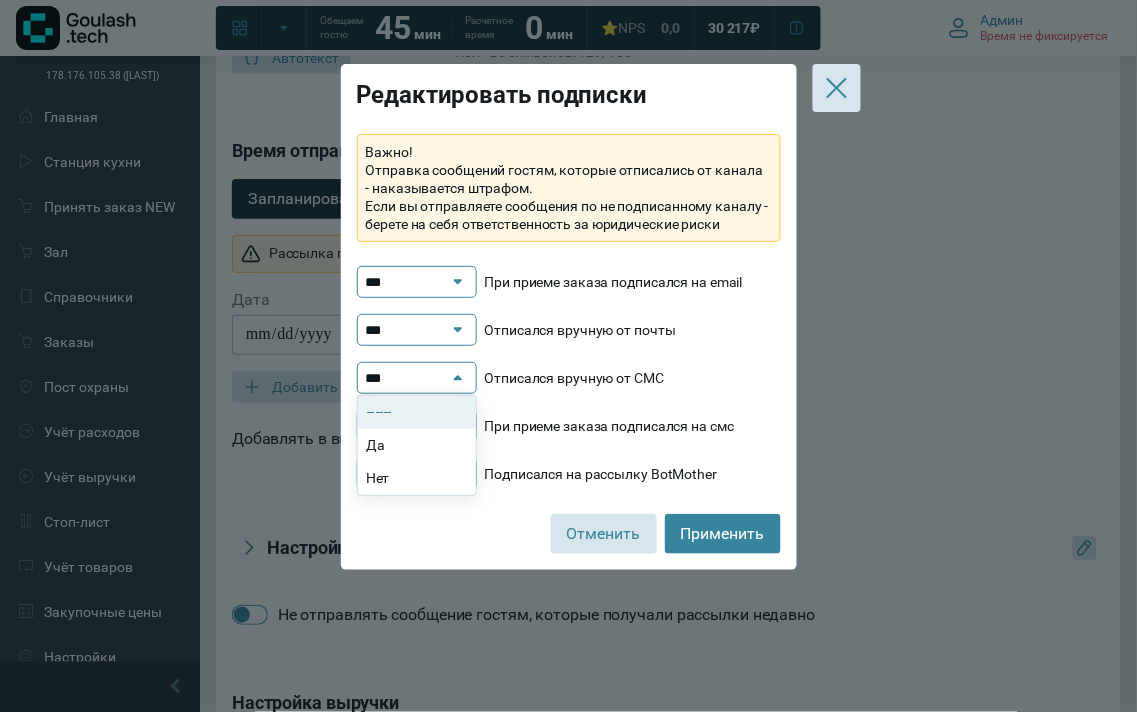type on "***" 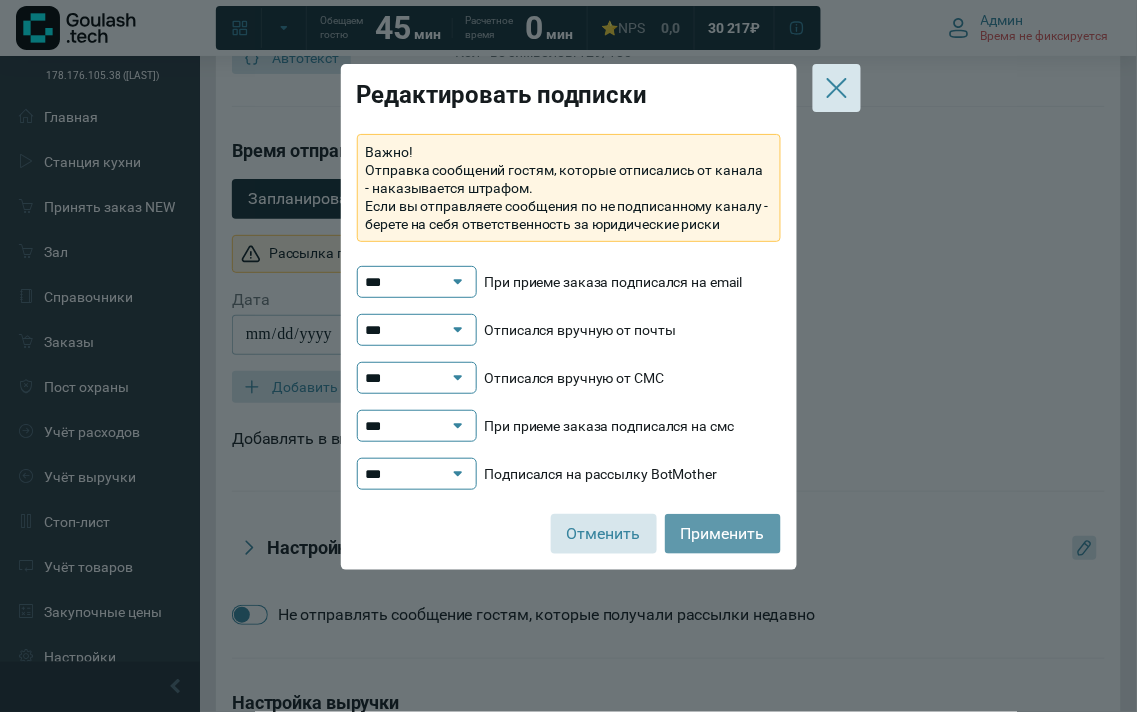 click on "Применить" at bounding box center (723, 534) 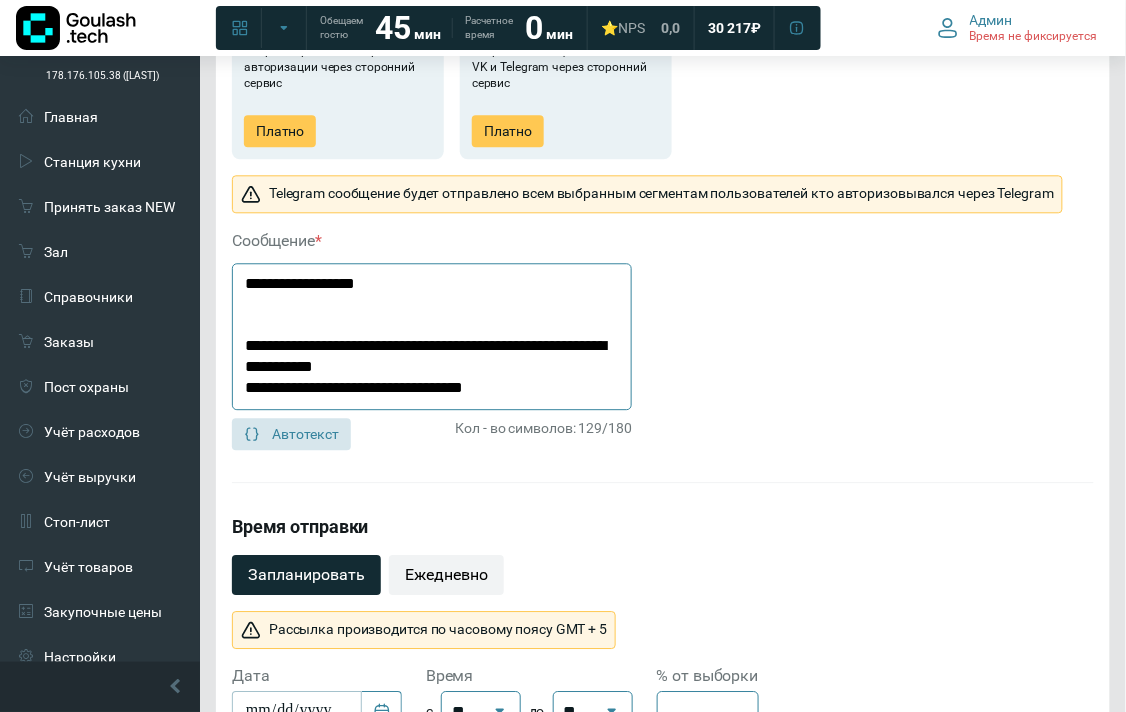 scroll, scrollTop: 1526, scrollLeft: 0, axis: vertical 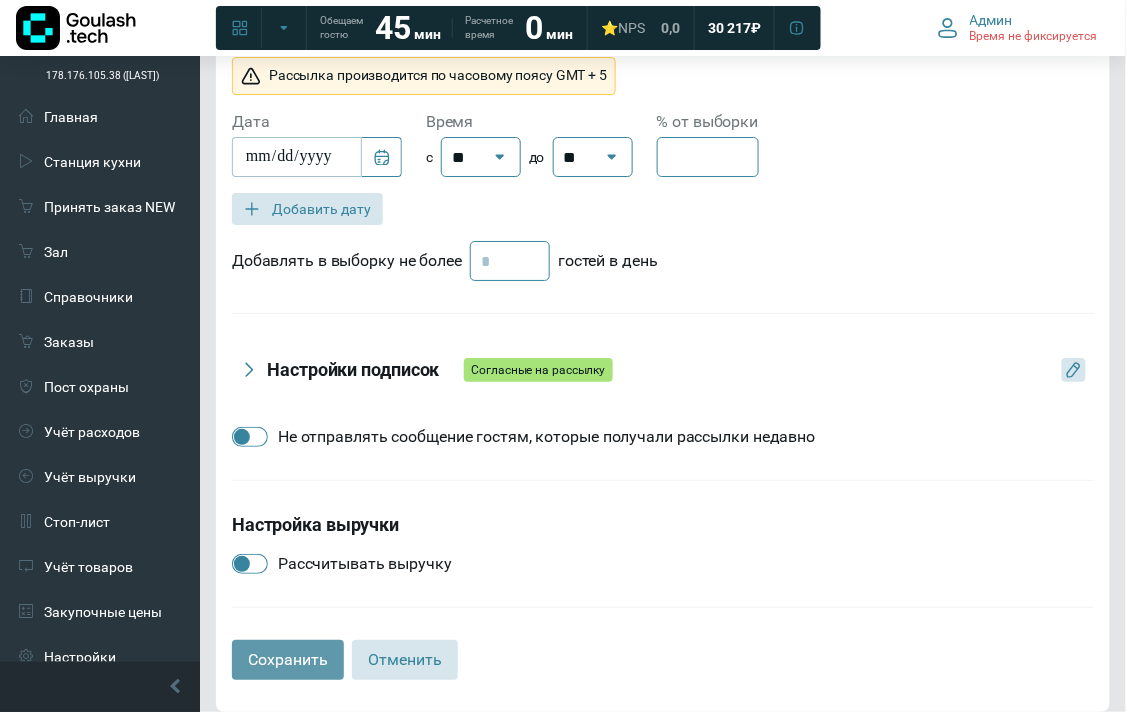 click on "Сохранить" at bounding box center (288, 660) 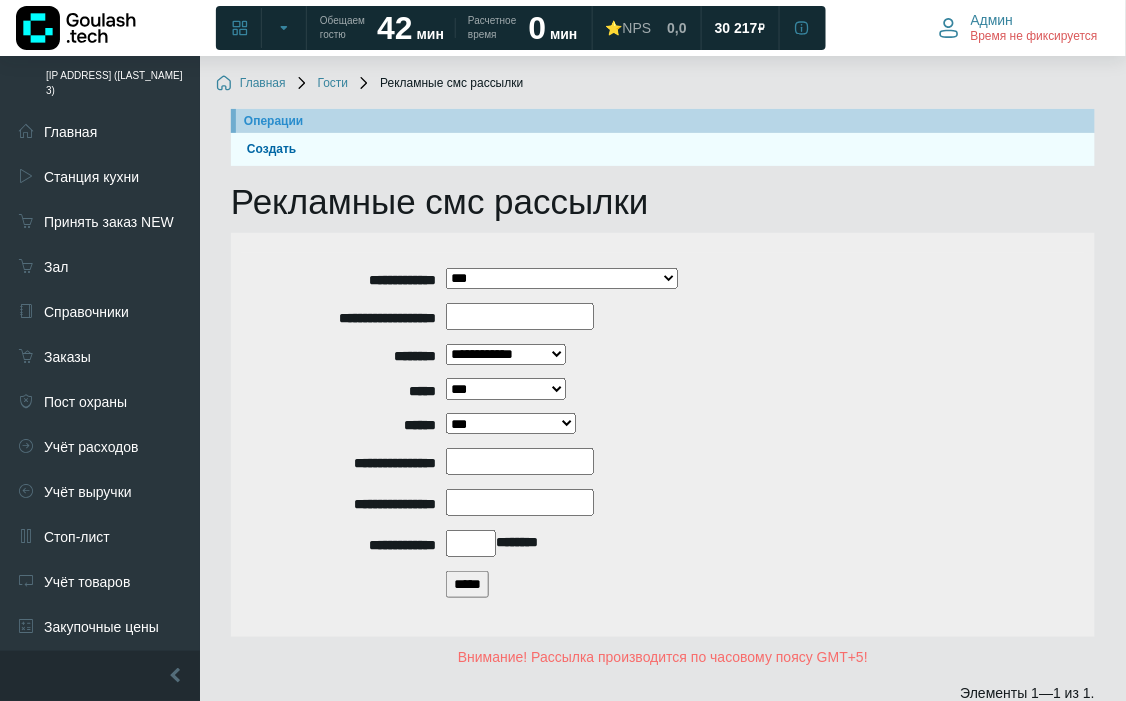 scroll, scrollTop: 263, scrollLeft: 0, axis: vertical 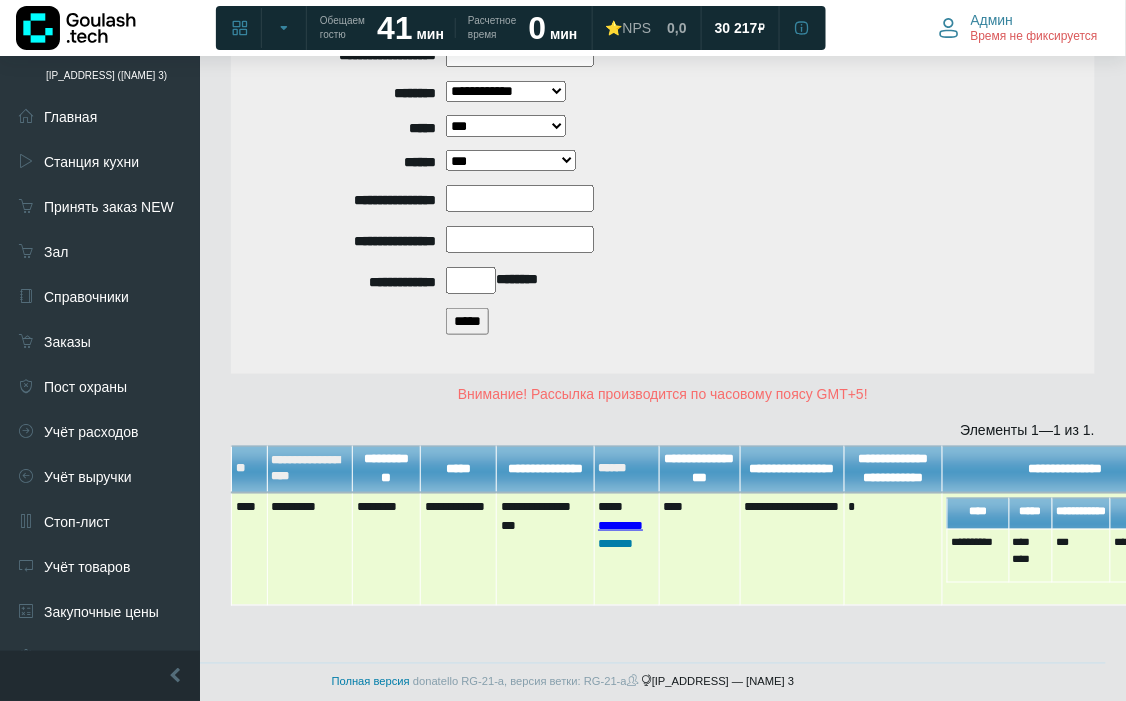 click on "*********" at bounding box center [620, 525] 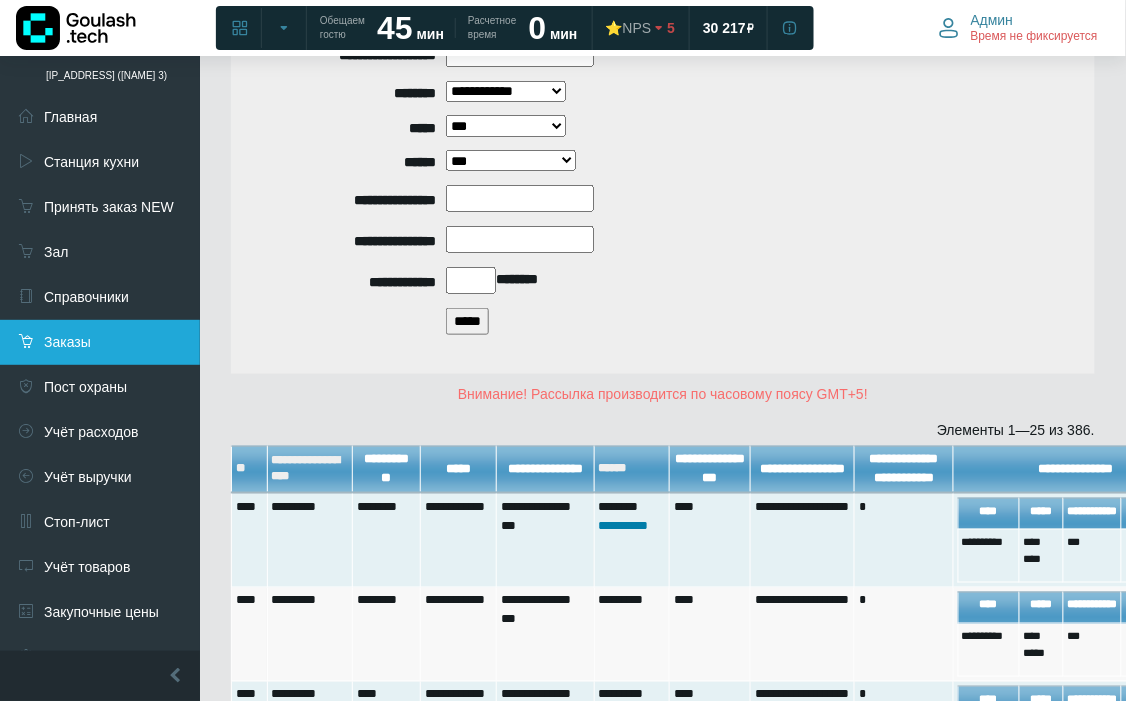 click on "Заказы" at bounding box center [100, 342] 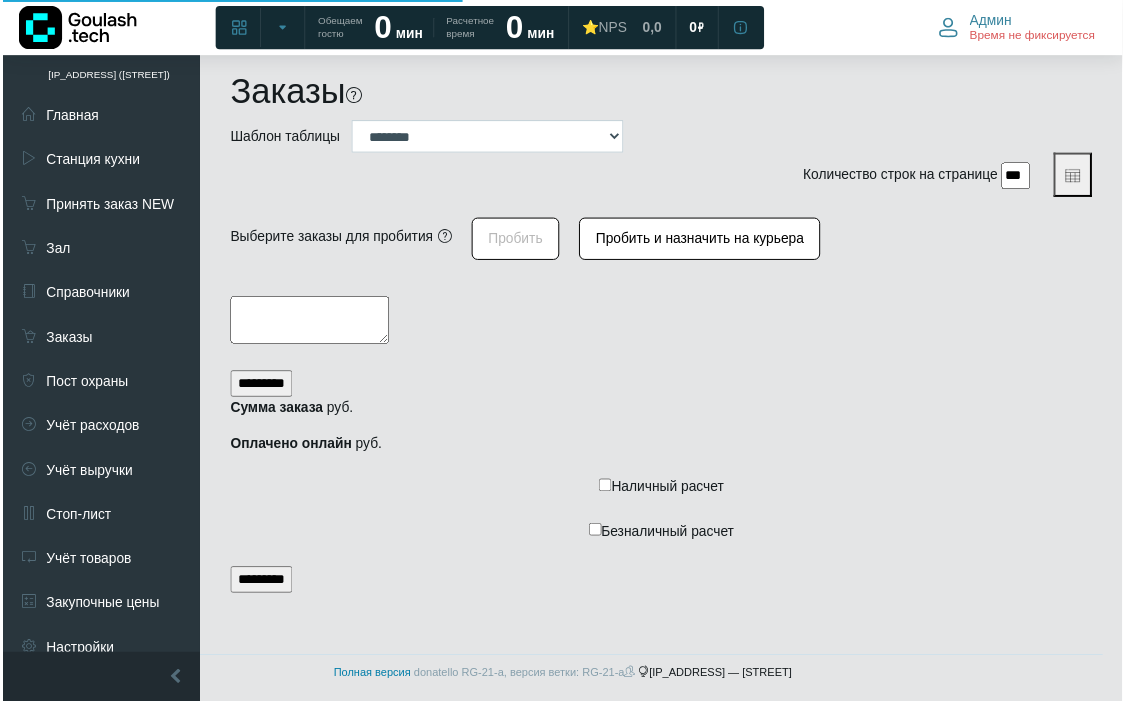 scroll, scrollTop: 0, scrollLeft: 0, axis: both 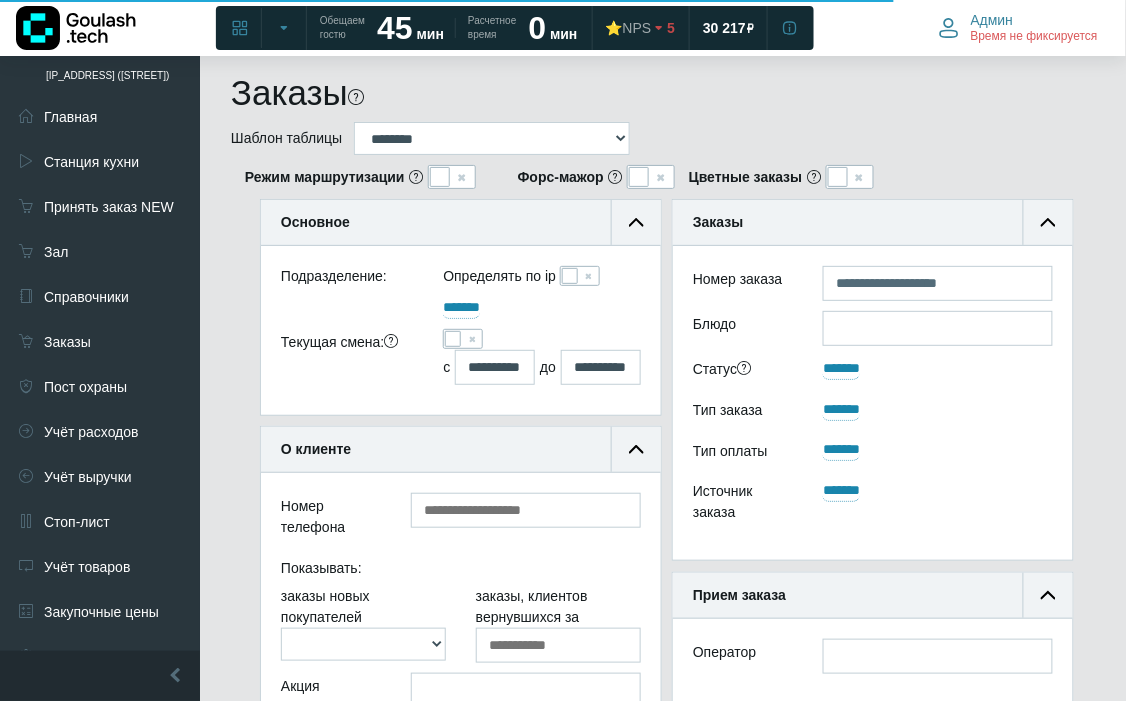 click at bounding box center (453, 339) 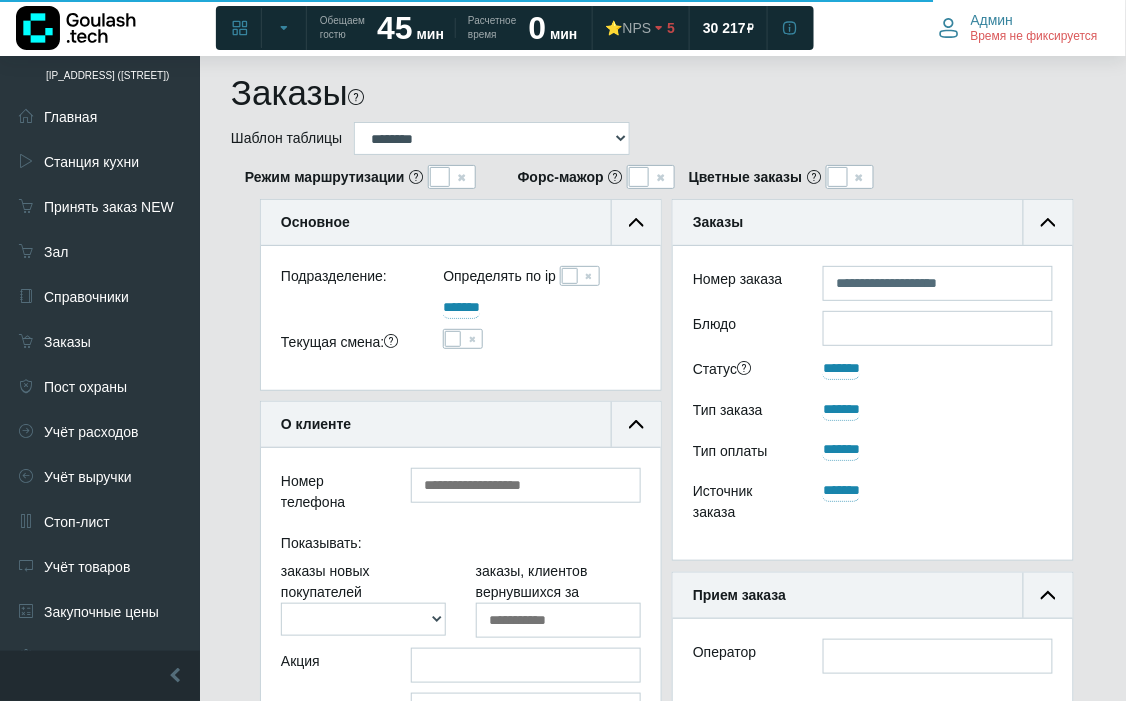scroll, scrollTop: 333, scrollLeft: 0, axis: vertical 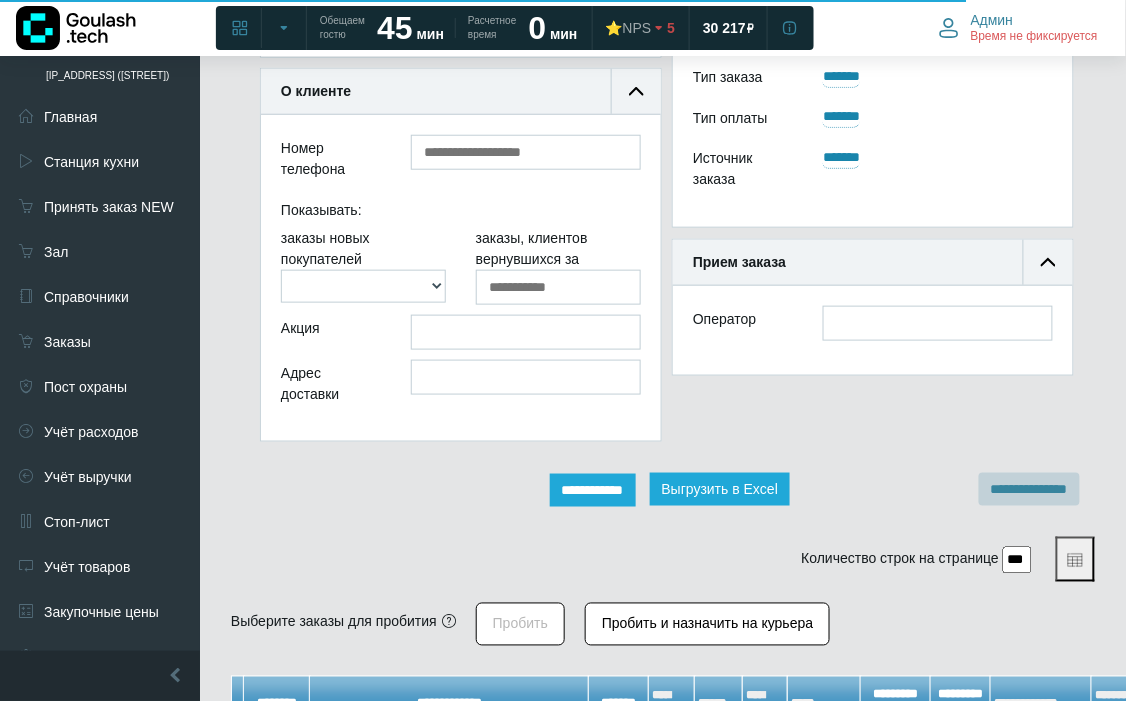click on "**********" at bounding box center [593, 490] 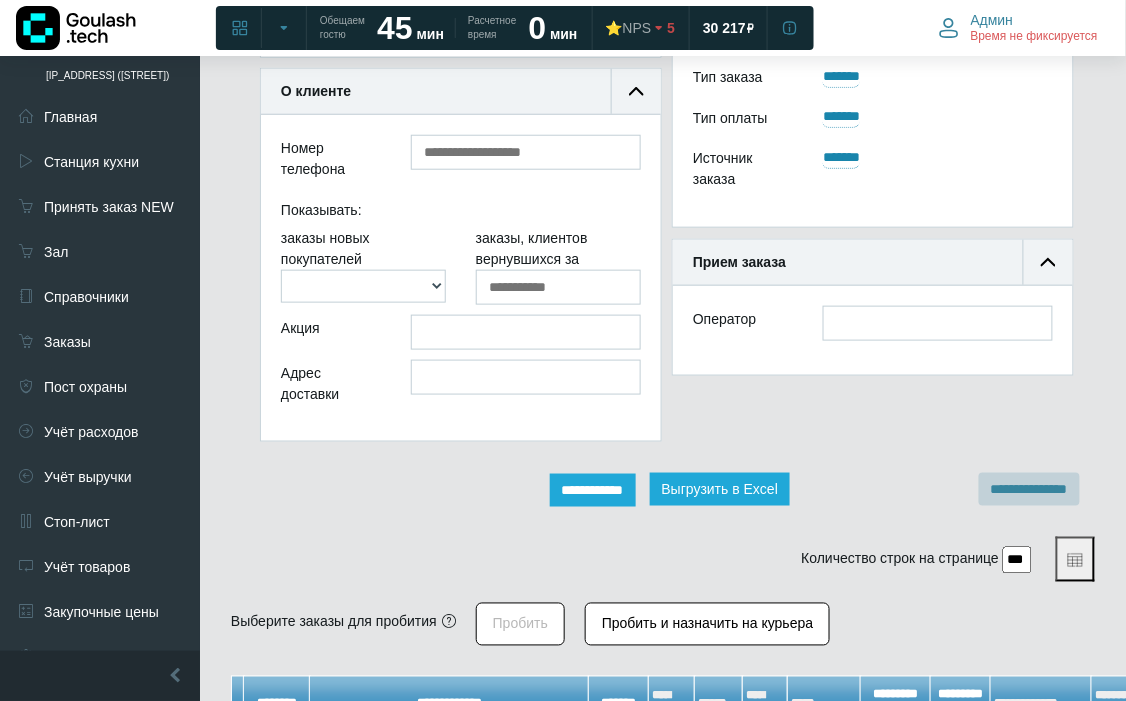 scroll, scrollTop: 12, scrollLeft: 12, axis: both 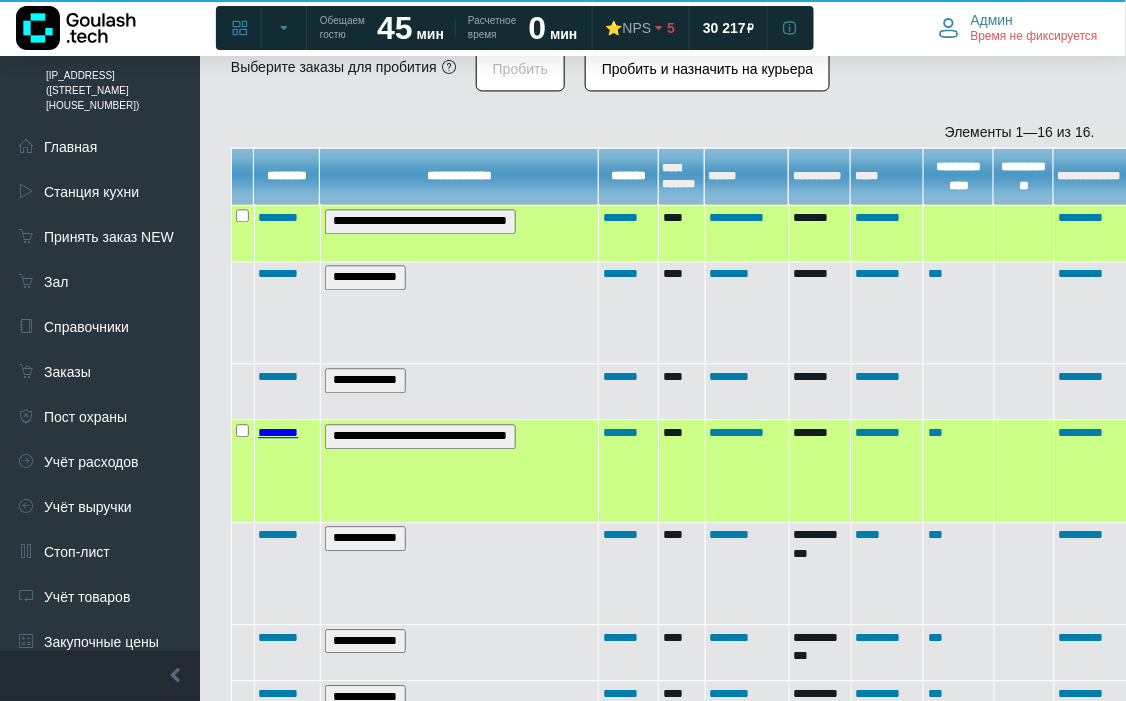 click on "********" at bounding box center [278, 432] 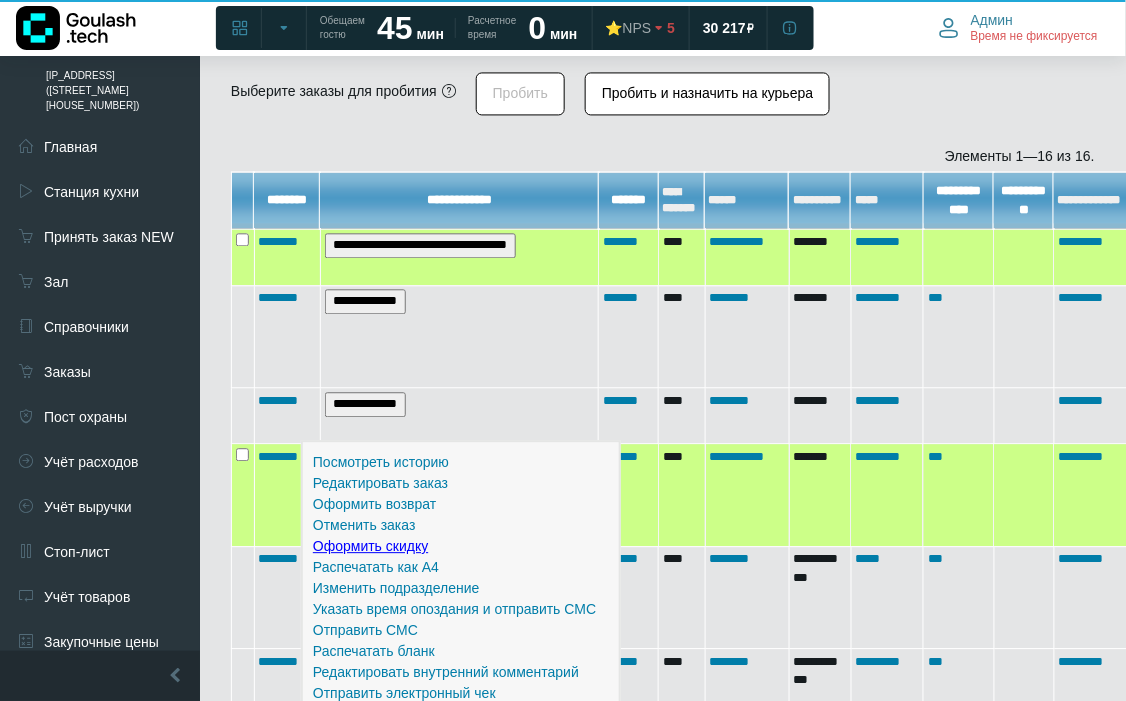 scroll, scrollTop: 1000, scrollLeft: 0, axis: vertical 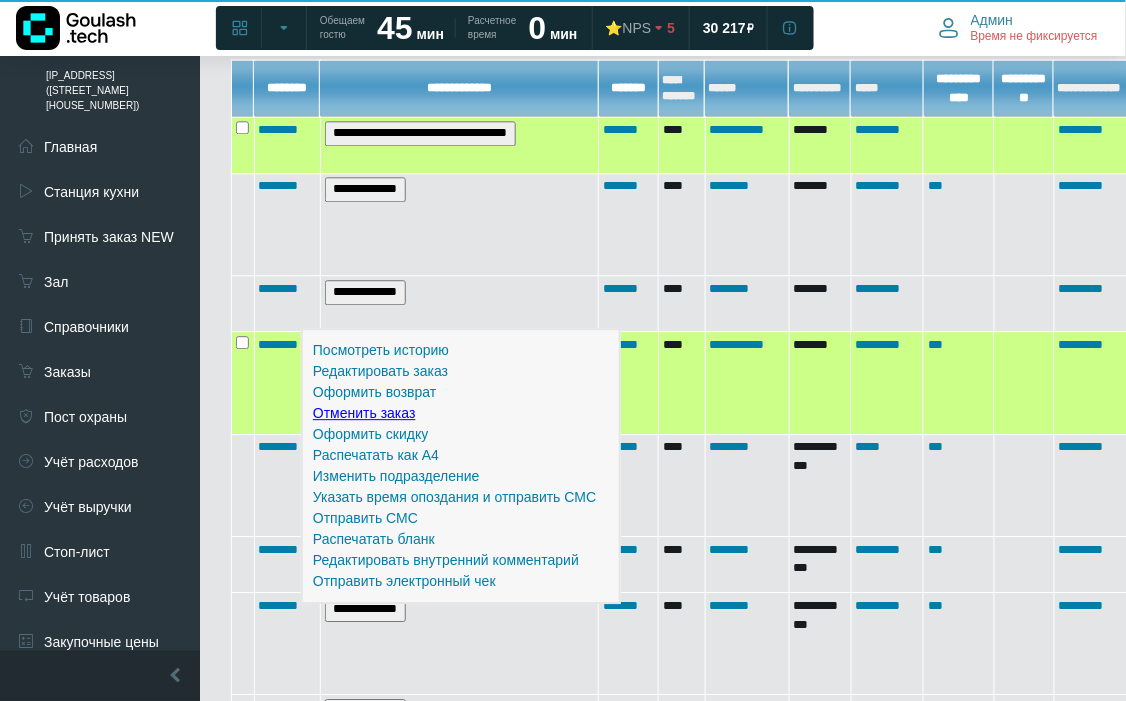 click on "Отменить заказ" at bounding box center [364, 413] 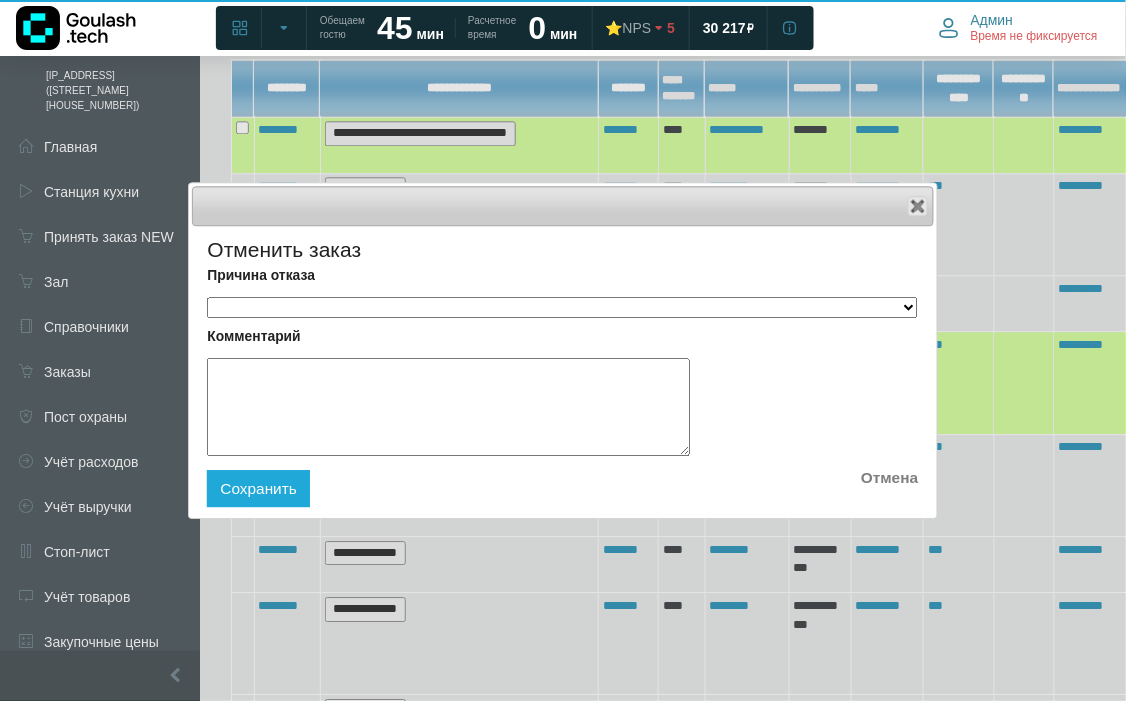 click on "**********" at bounding box center (562, 295) 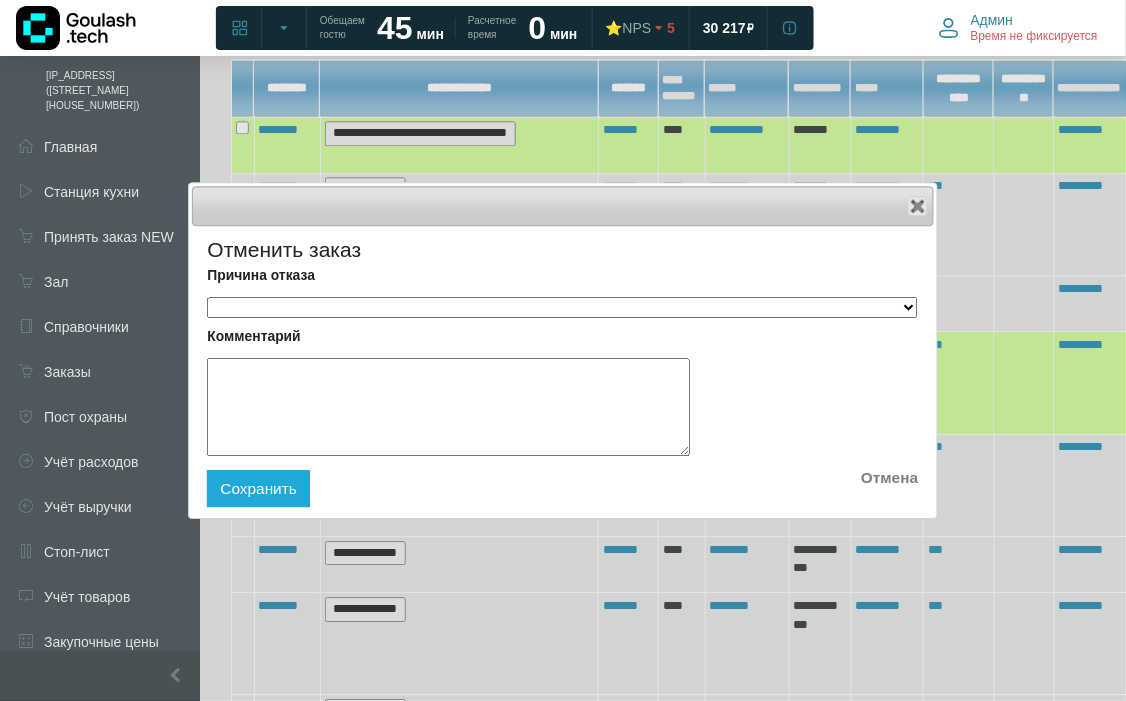 click on "**********" at bounding box center (562, 307) 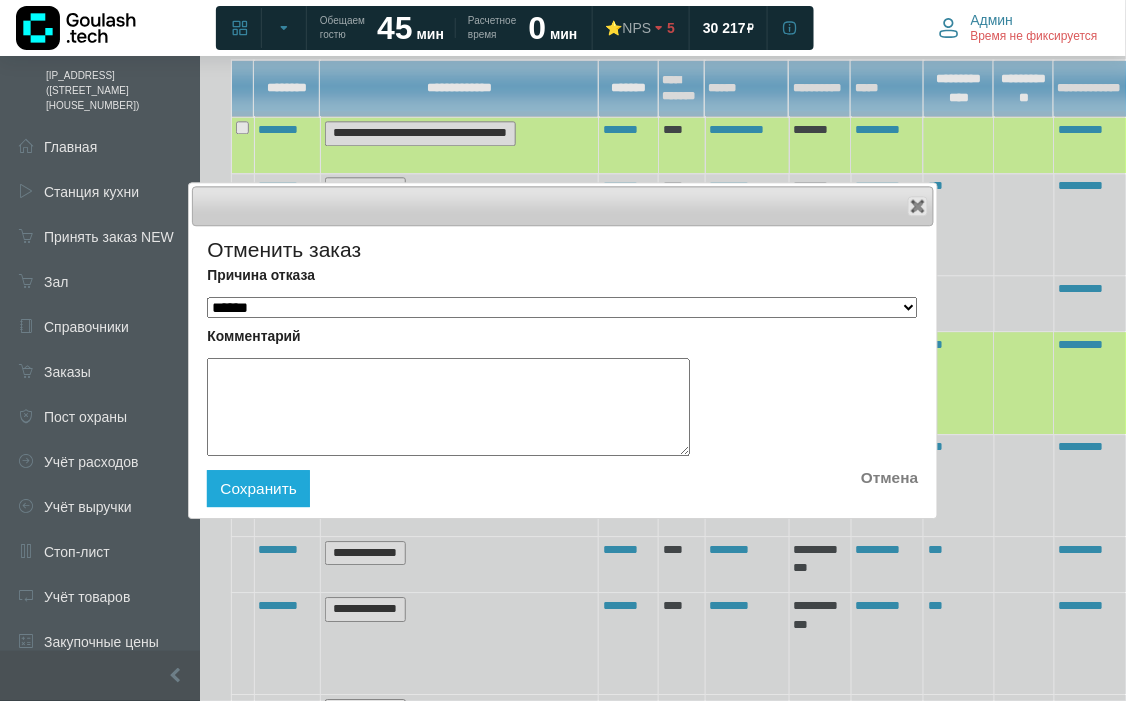 click on "**********" at bounding box center (562, 307) 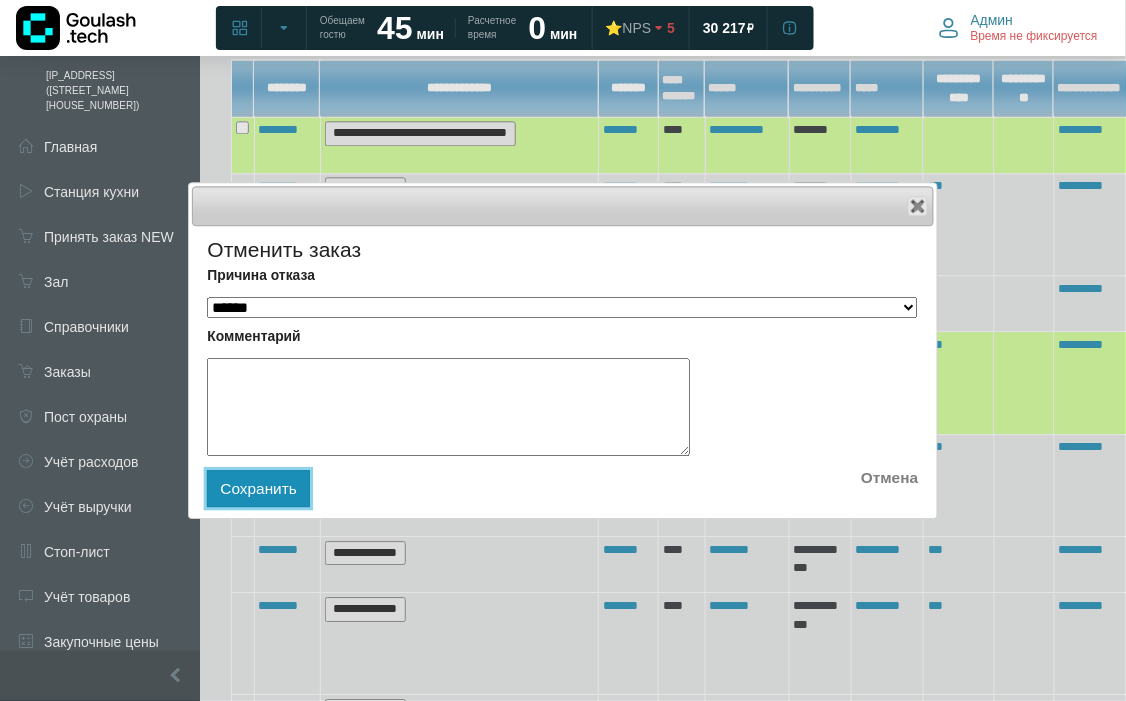 click on "Сохранить" at bounding box center [258, 488] 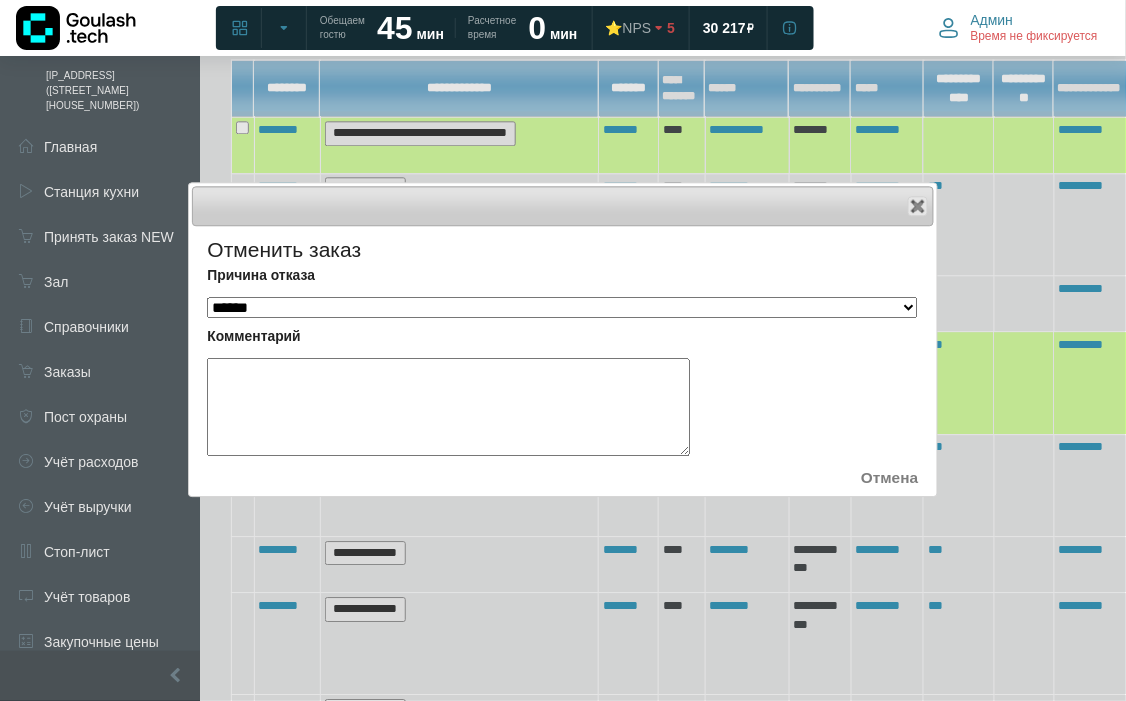 scroll, scrollTop: 12, scrollLeft: 12, axis: both 